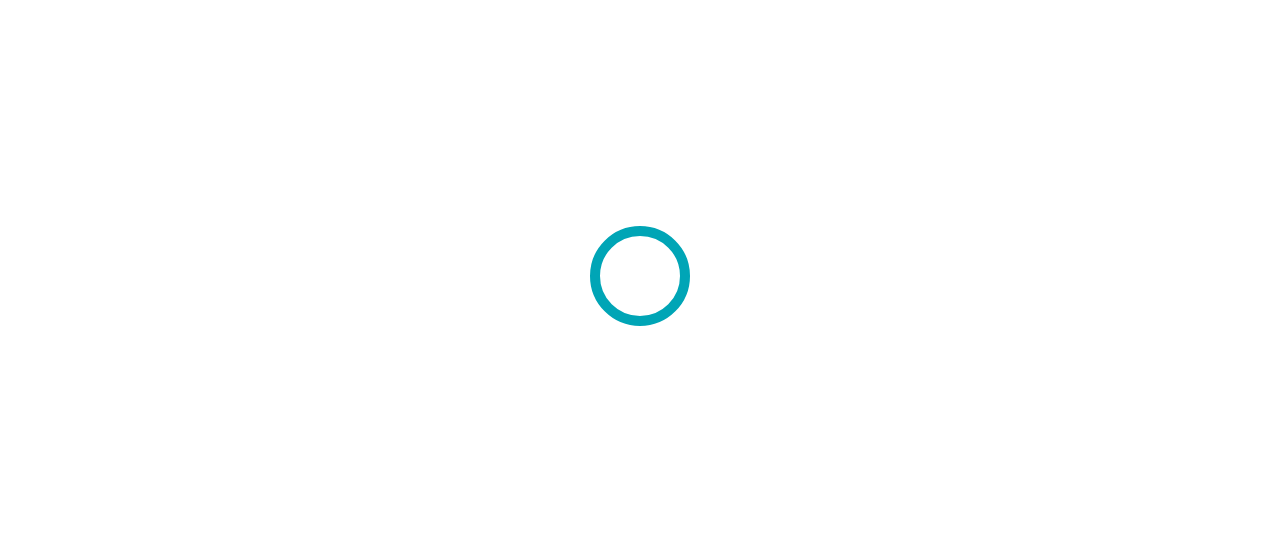 scroll, scrollTop: 0, scrollLeft: 0, axis: both 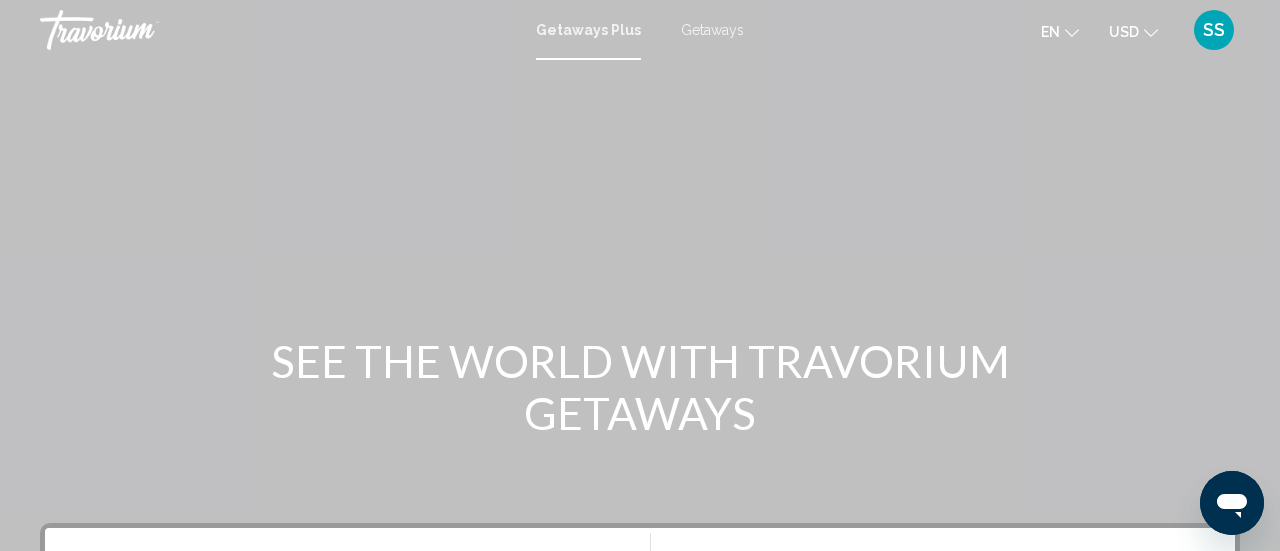 click on "SS" at bounding box center [1214, 30] 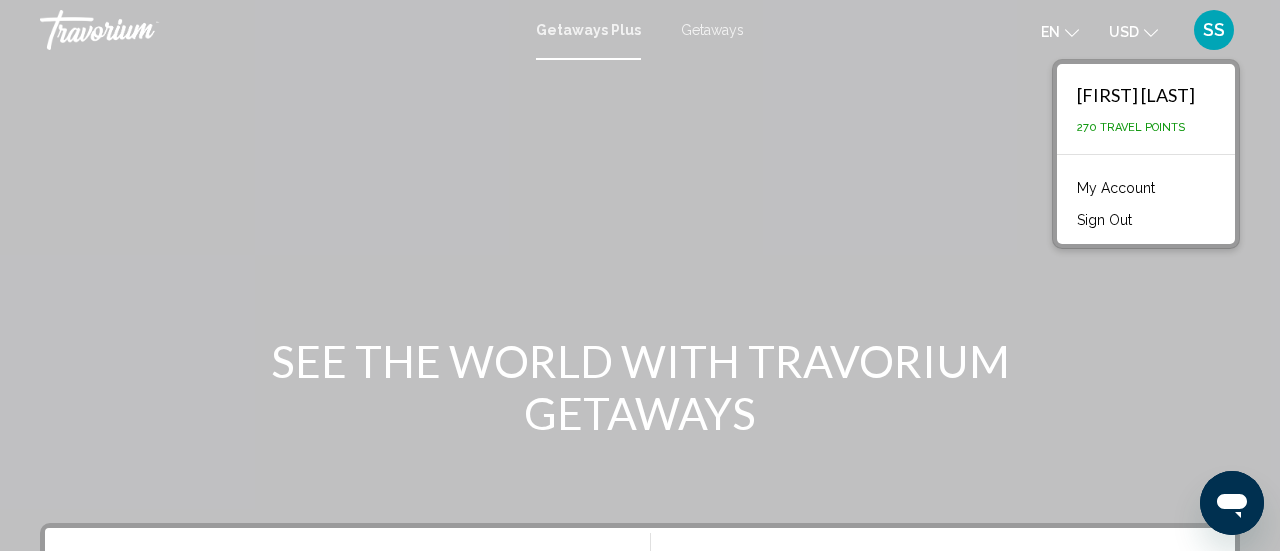 click at bounding box center [640, 300] 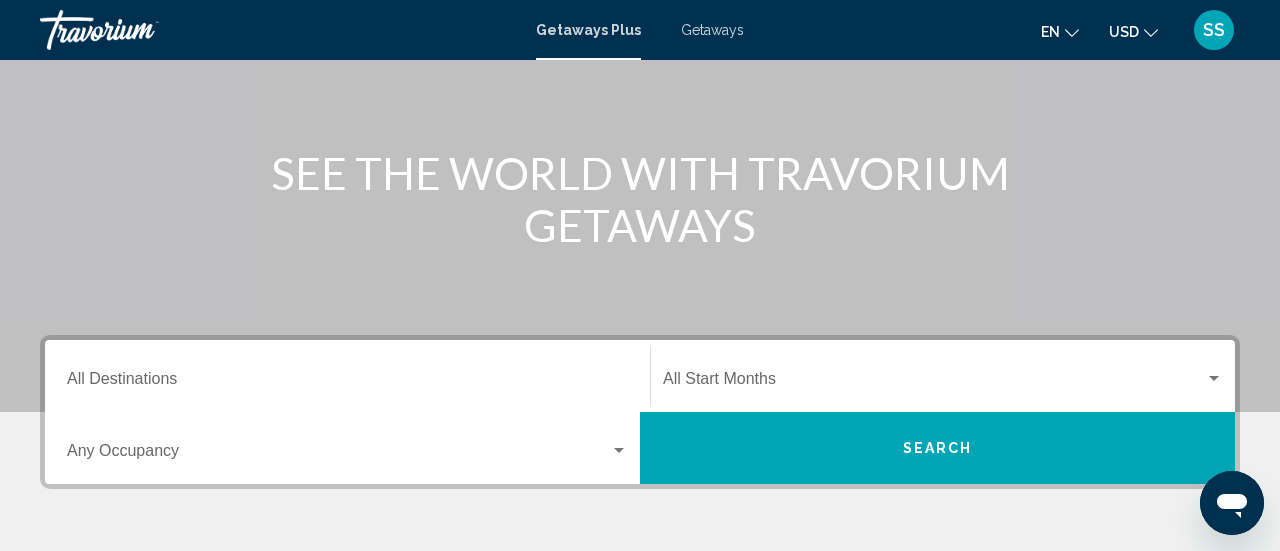 scroll, scrollTop: 189, scrollLeft: 0, axis: vertical 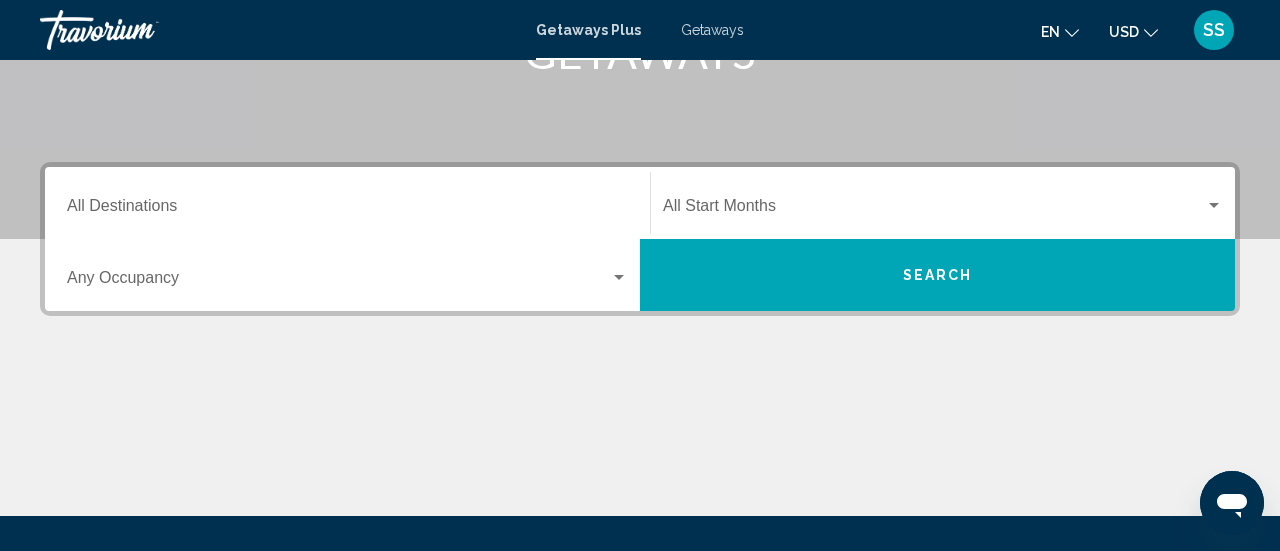 click at bounding box center [619, 277] 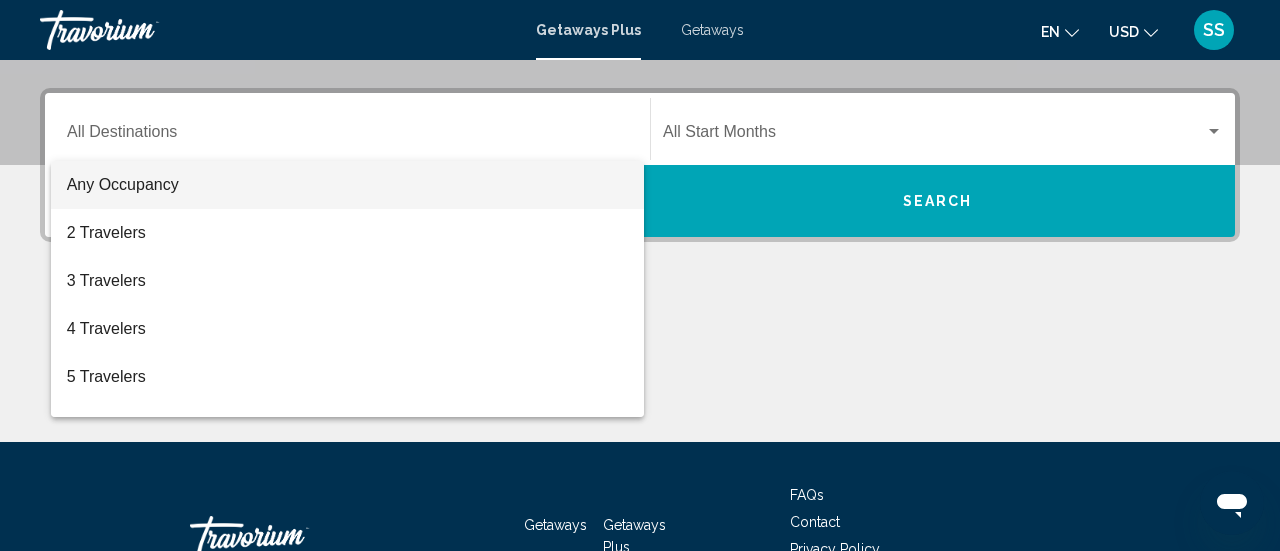 scroll, scrollTop: 458, scrollLeft: 0, axis: vertical 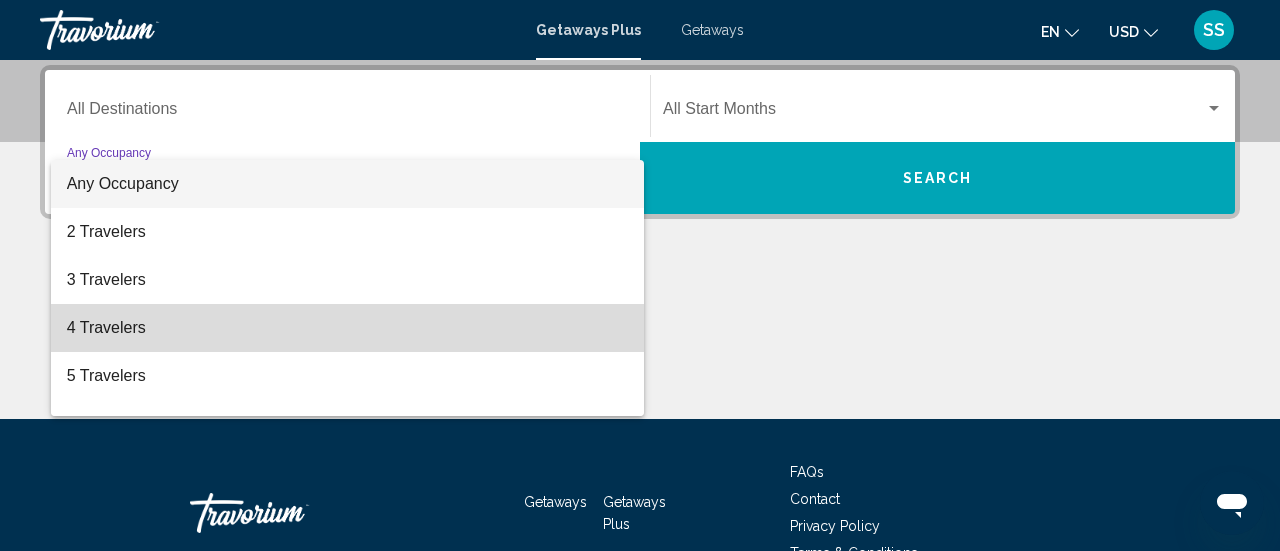 click on "4 Travelers" at bounding box center (347, 328) 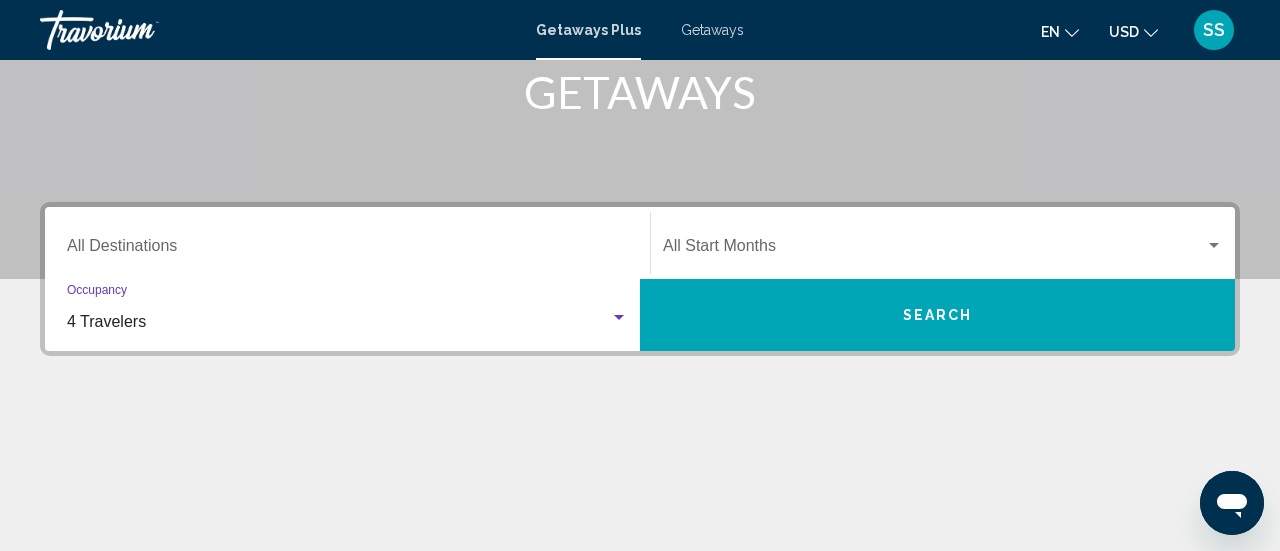 click on "Destination All Destinations" at bounding box center (347, 250) 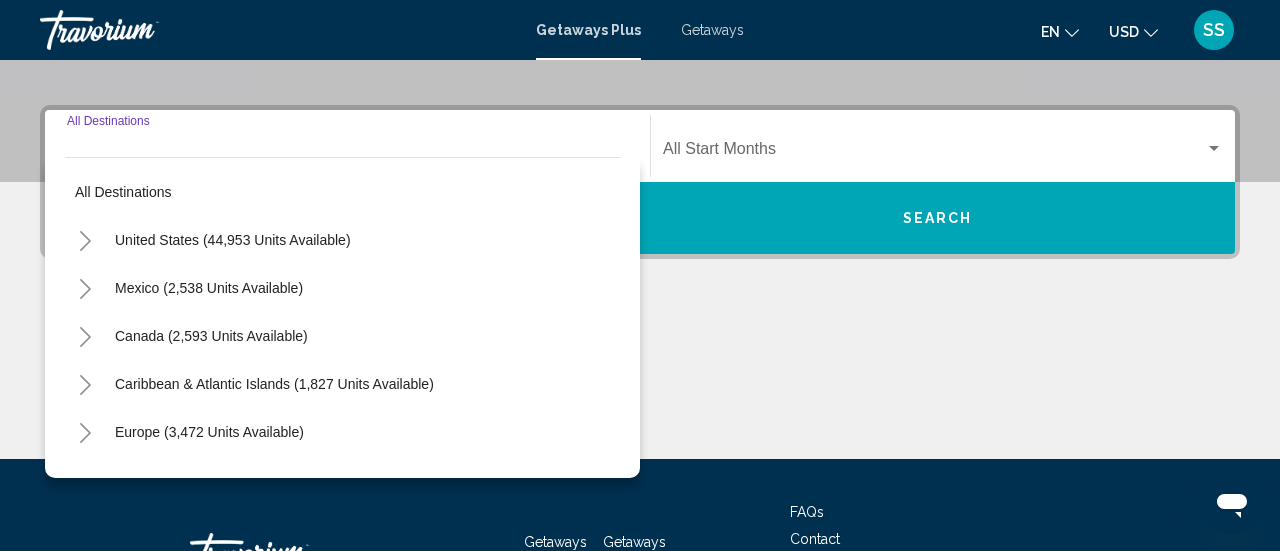 scroll, scrollTop: 458, scrollLeft: 0, axis: vertical 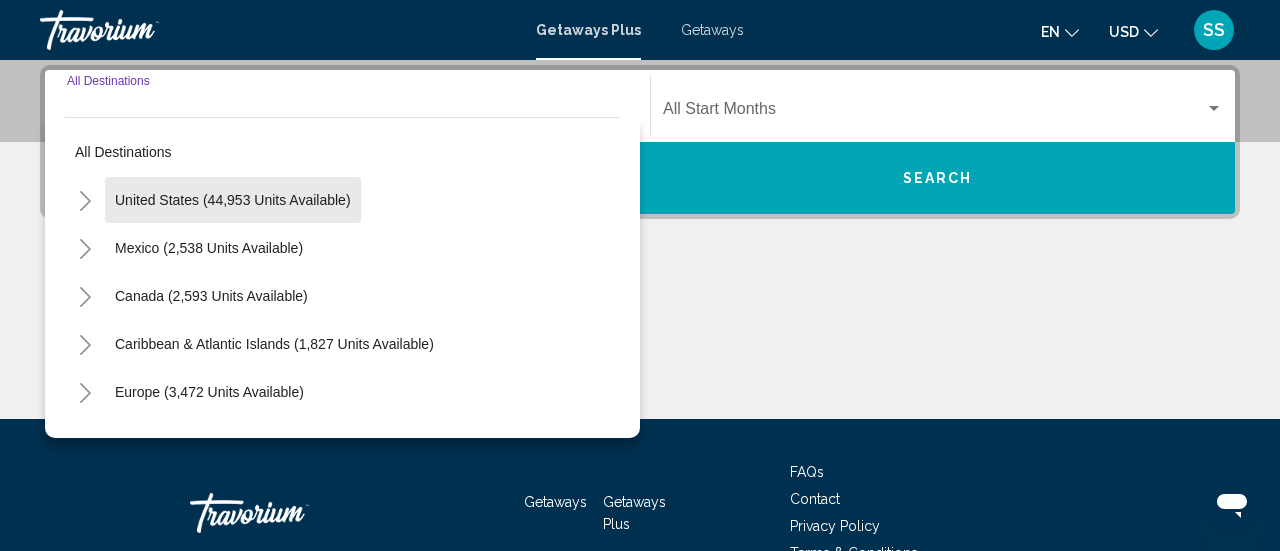click on "United States (44,953 units available)" at bounding box center (209, 248) 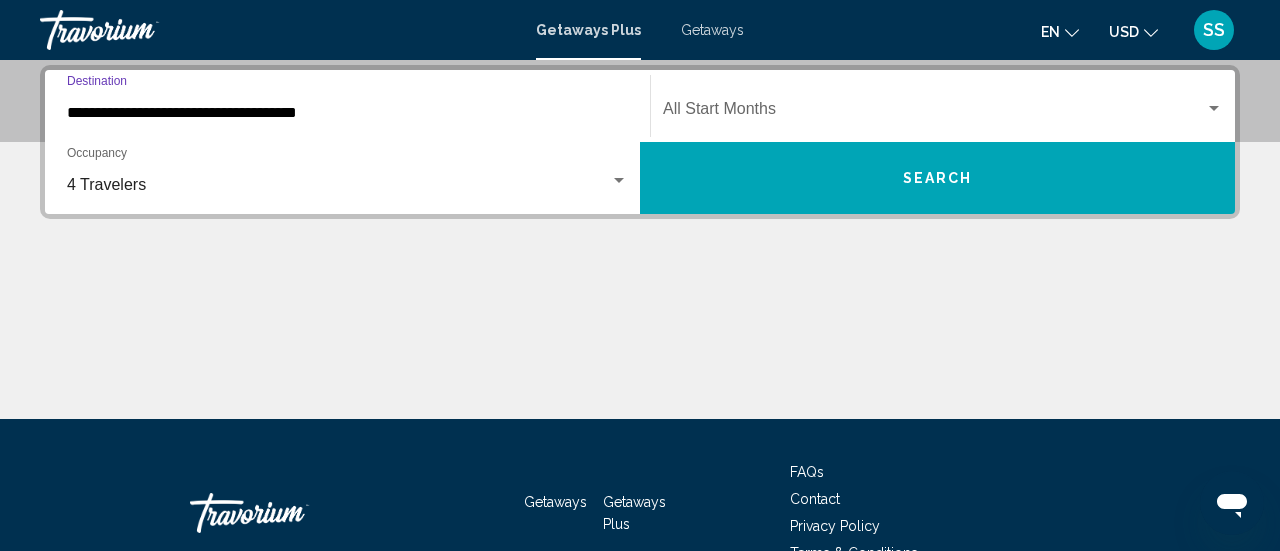 click at bounding box center (1214, 108) 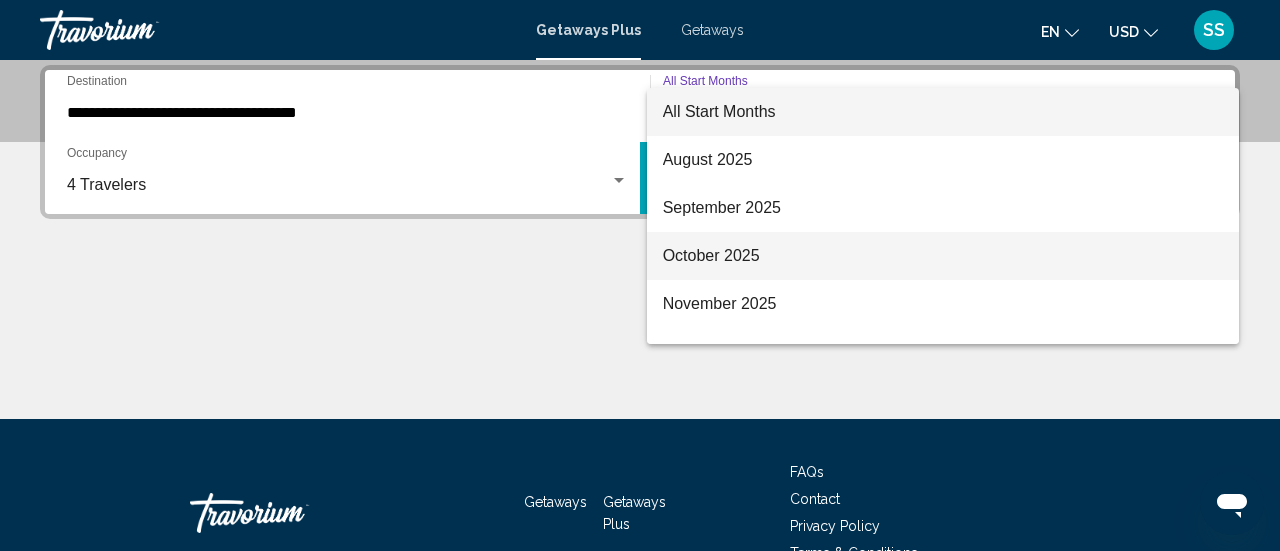 click on "October 2025" at bounding box center (943, 256) 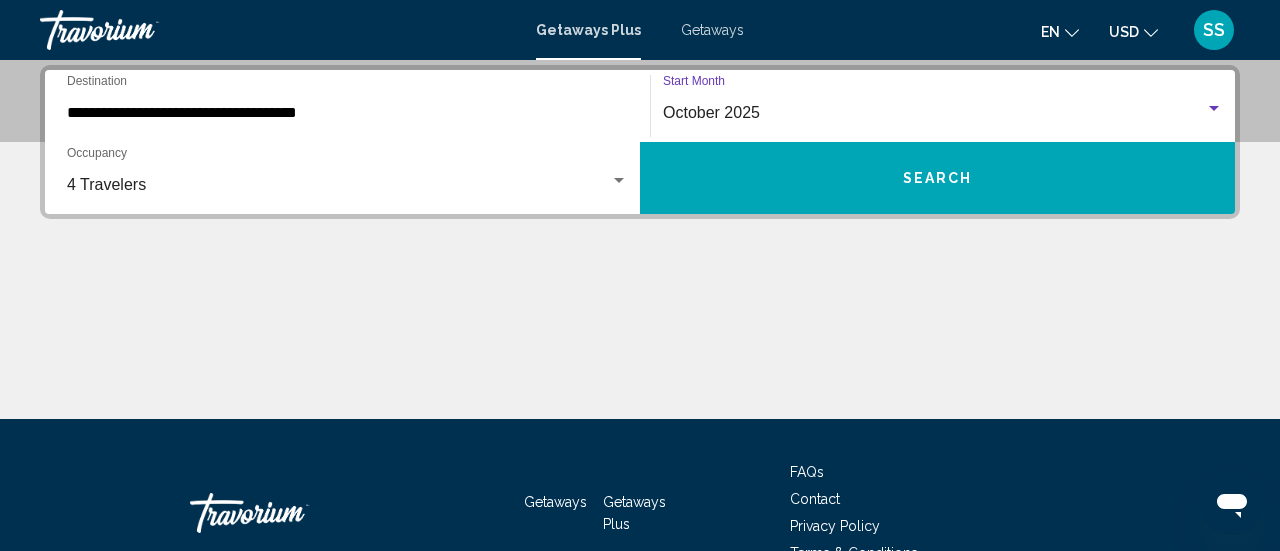 click on "Search" at bounding box center [938, 179] 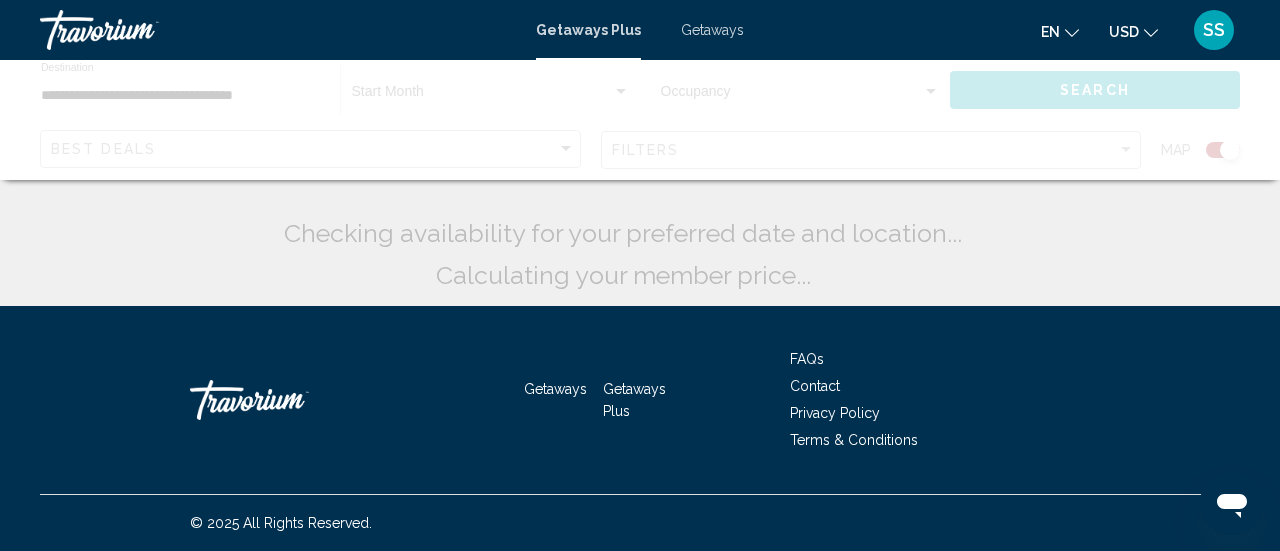scroll, scrollTop: 0, scrollLeft: 0, axis: both 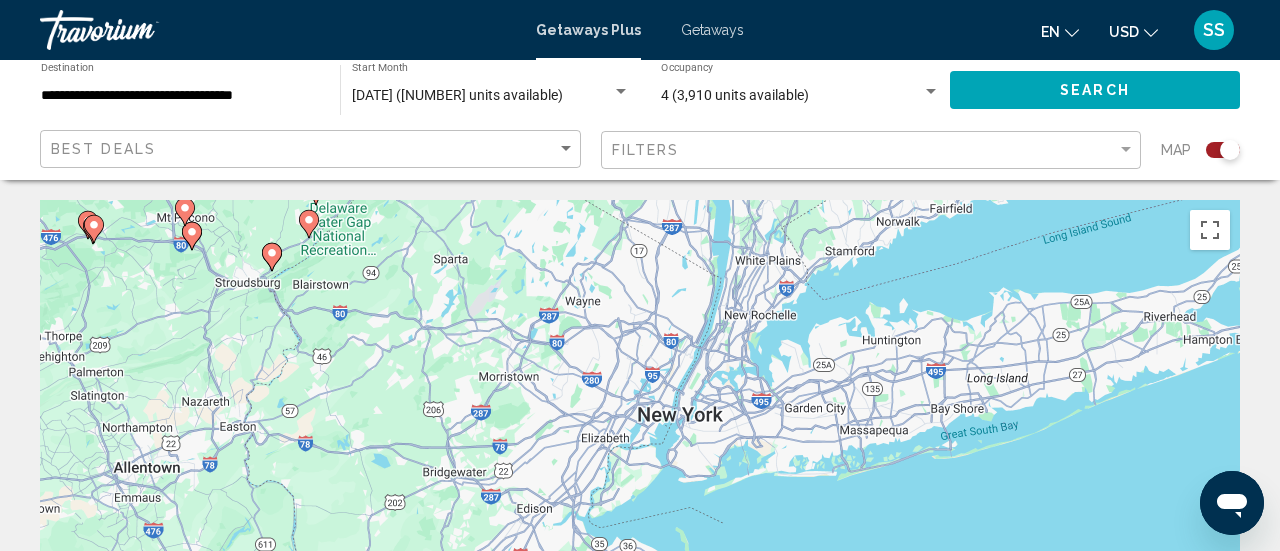 click on "To activate drag with keyboard, press Alt + Enter. Once in keyboard drag state, use the arrow keys to move the marker. To complete the drag, press the Enter key. To cancel, press Escape." at bounding box center [640, 500] 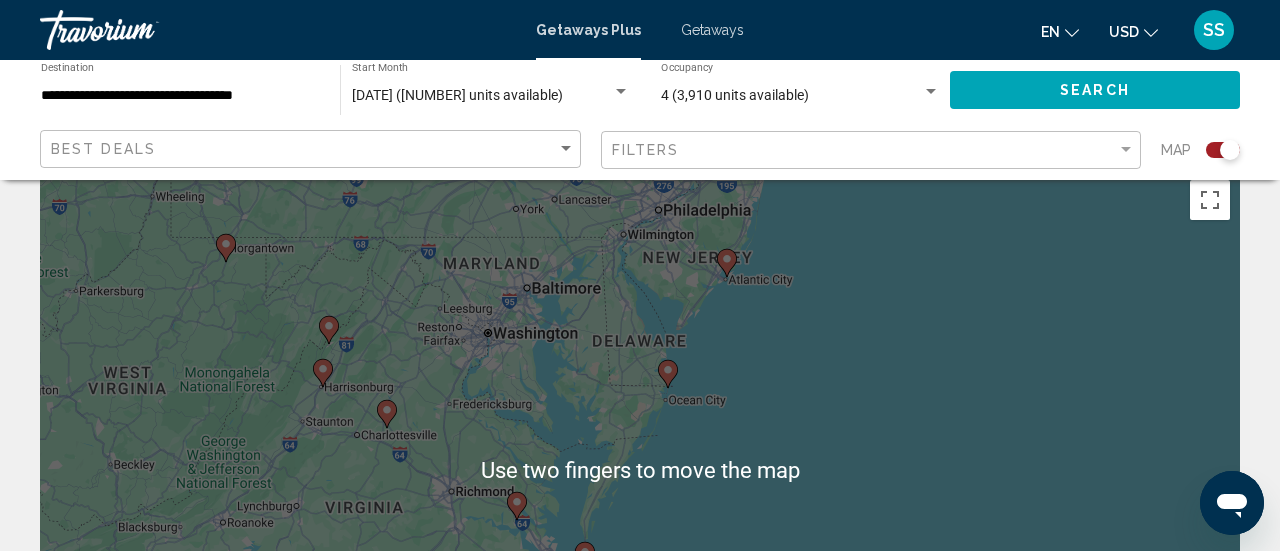 scroll, scrollTop: 64, scrollLeft: 0, axis: vertical 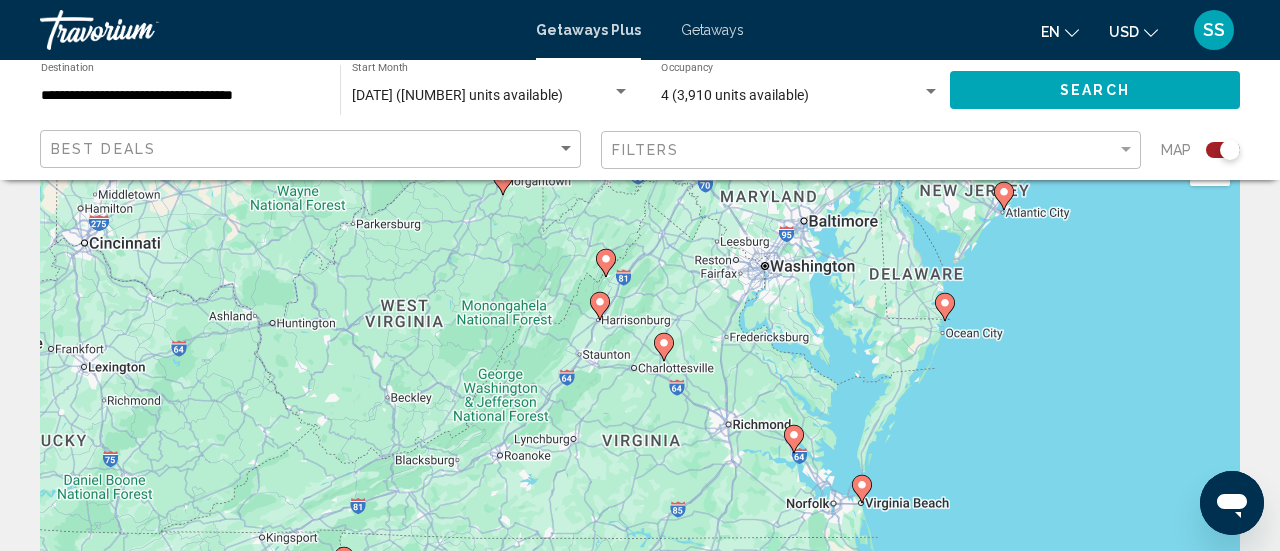 click on "To activate drag with keyboard, press Alt + Enter. Once in keyboard drag state, use the arrow keys to move the marker. To complete the drag, press the Enter key. To cancel, press Escape." at bounding box center (640, 436) 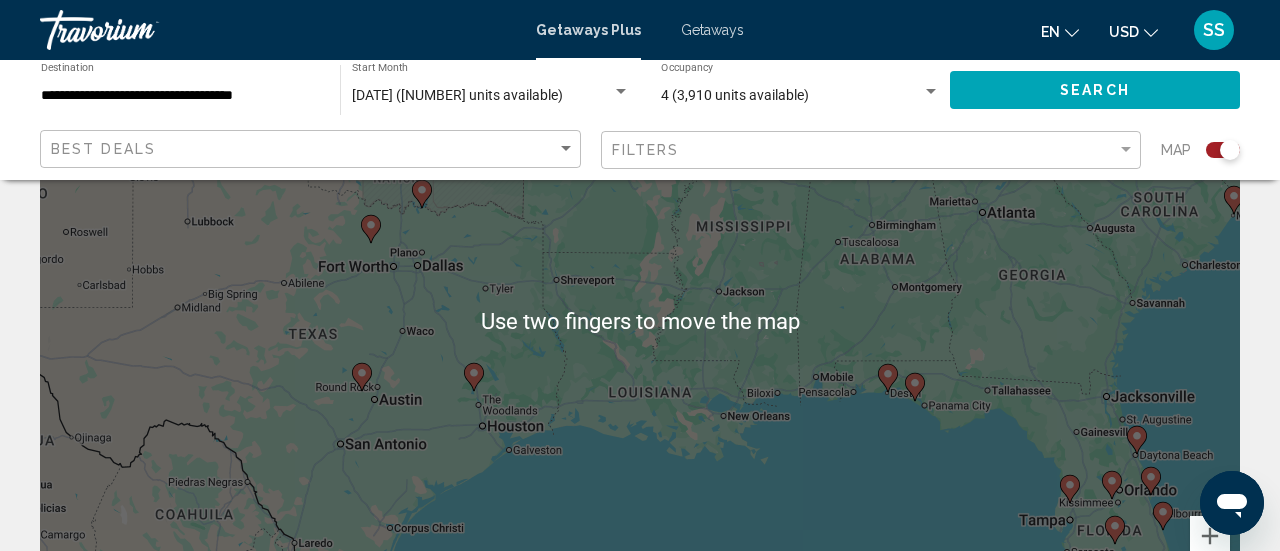 scroll, scrollTop: 182, scrollLeft: 0, axis: vertical 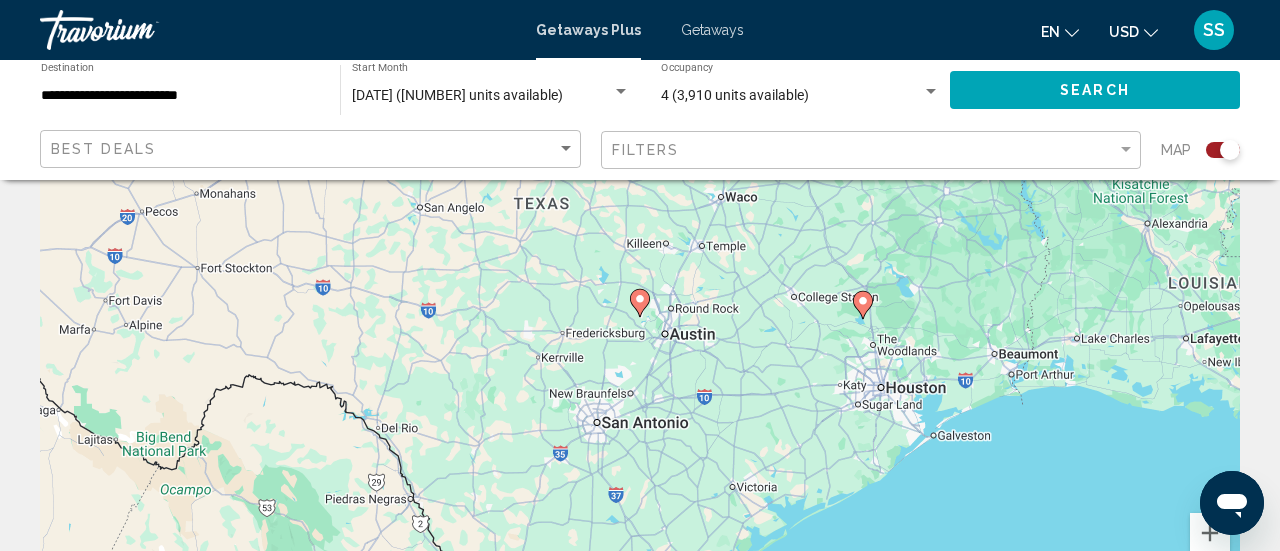 type on "**********" 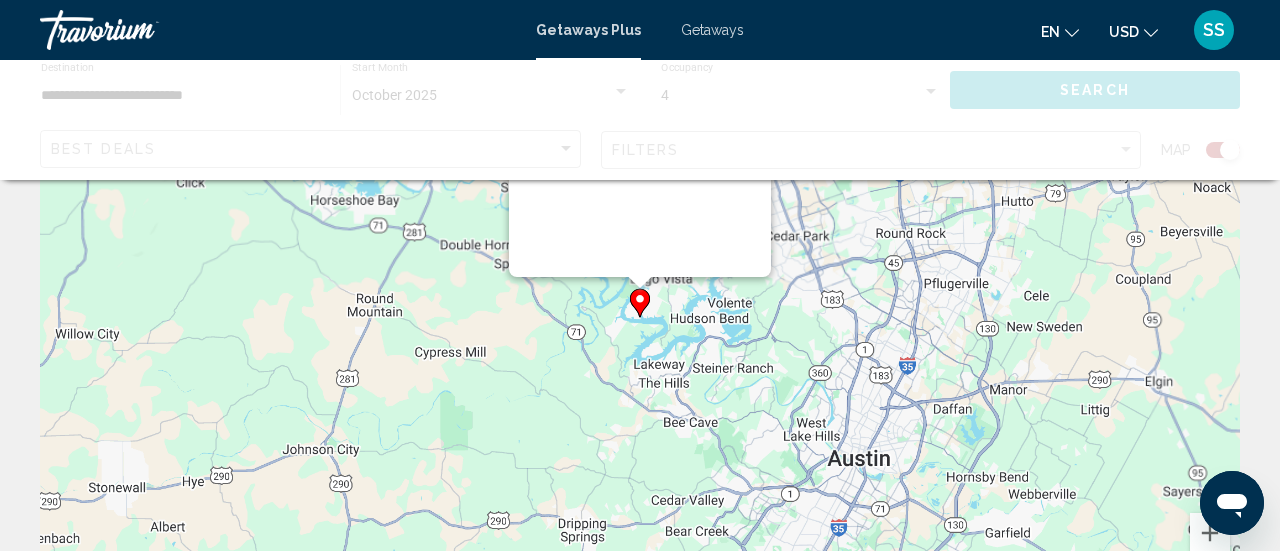 click 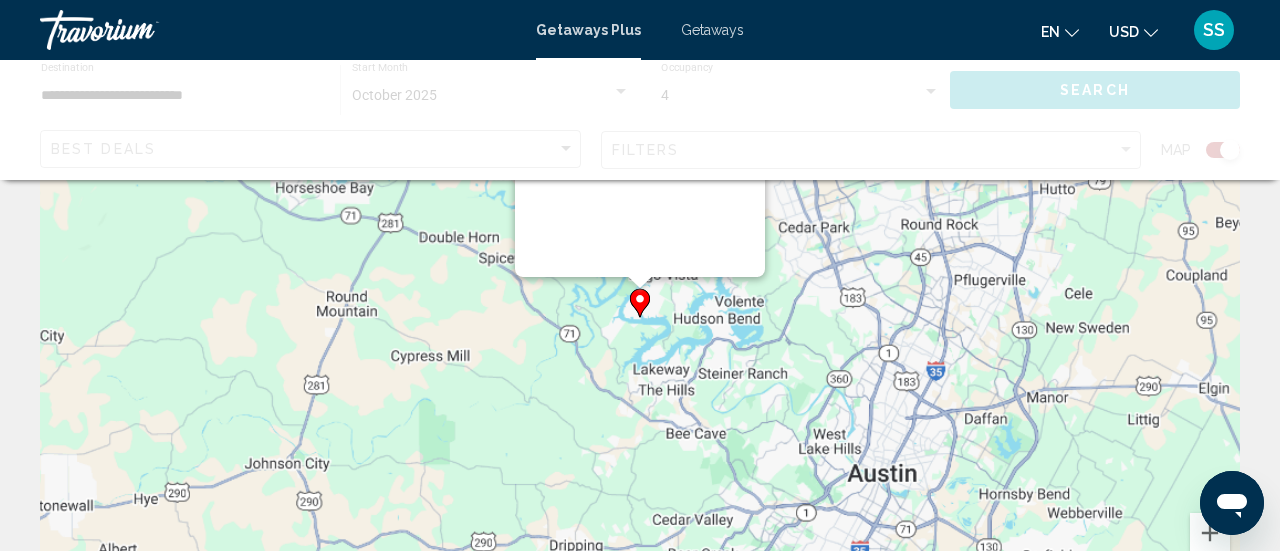 scroll, scrollTop: 0, scrollLeft: 0, axis: both 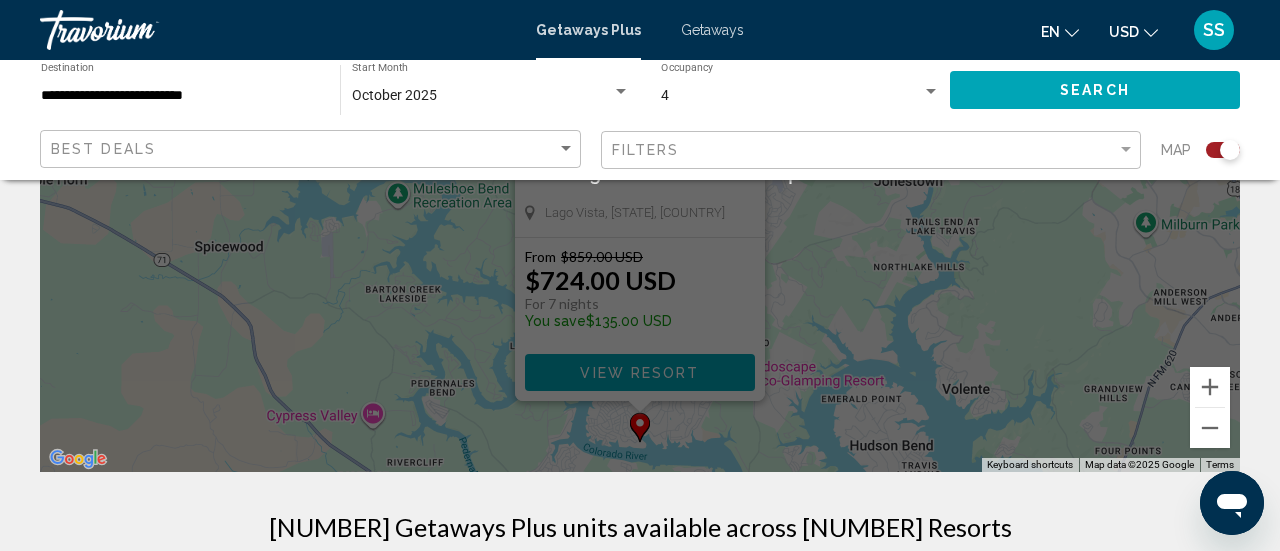 click on "View Resort" at bounding box center (639, 373) 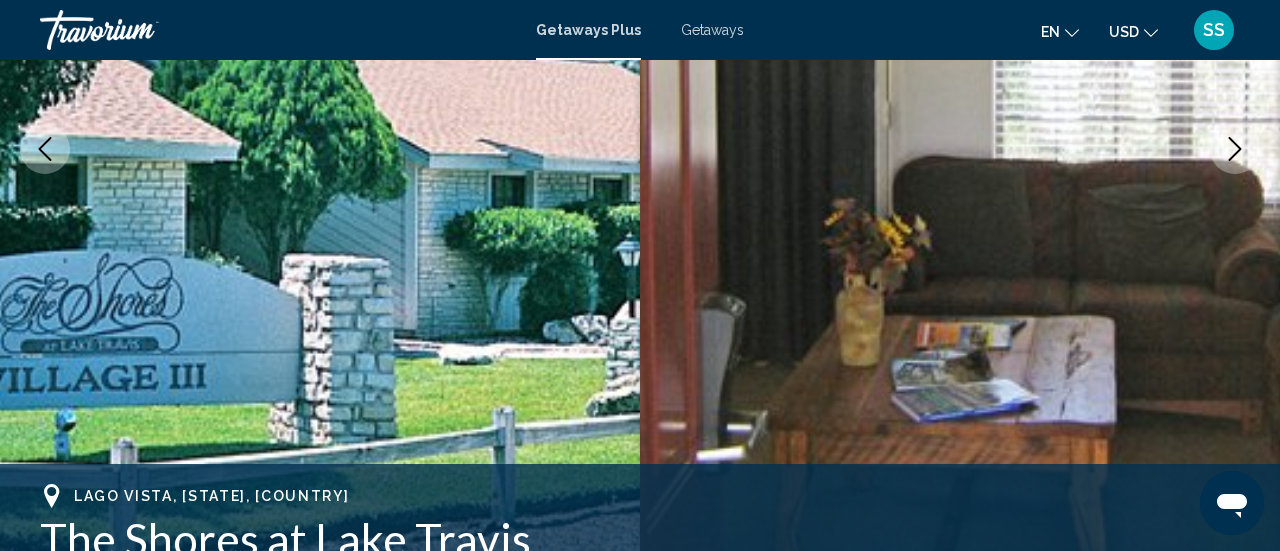 scroll, scrollTop: 396, scrollLeft: 0, axis: vertical 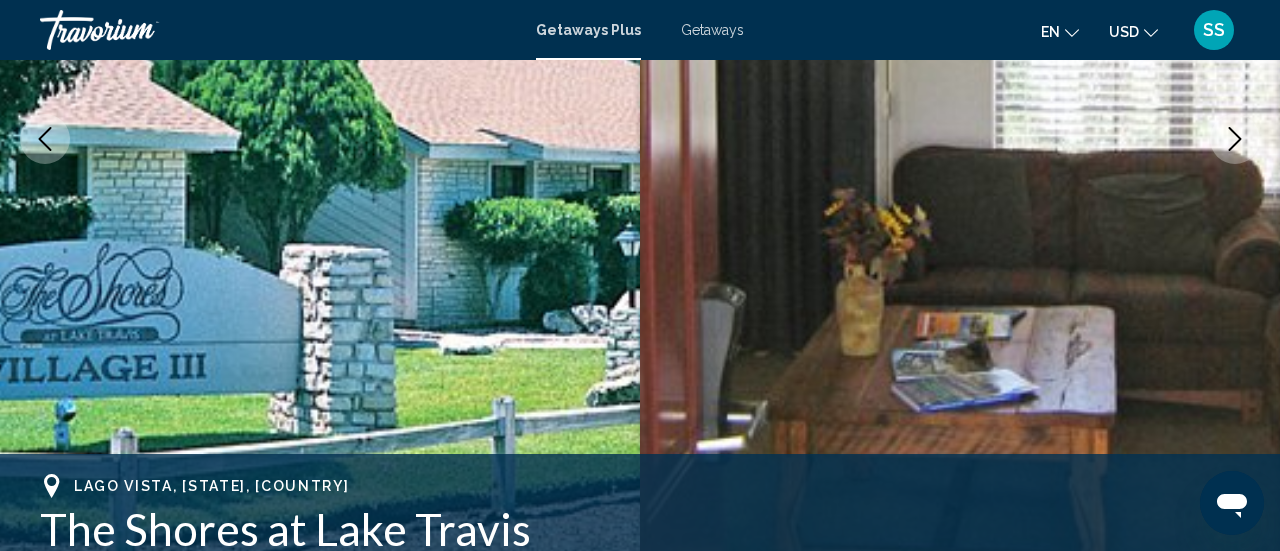 click 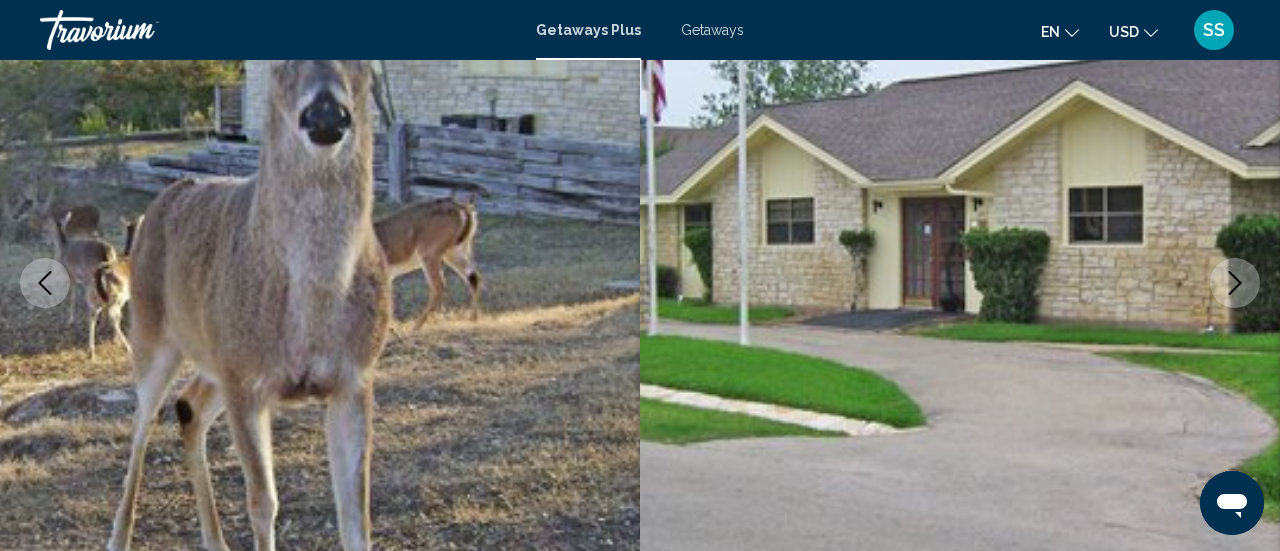 scroll, scrollTop: 251, scrollLeft: 0, axis: vertical 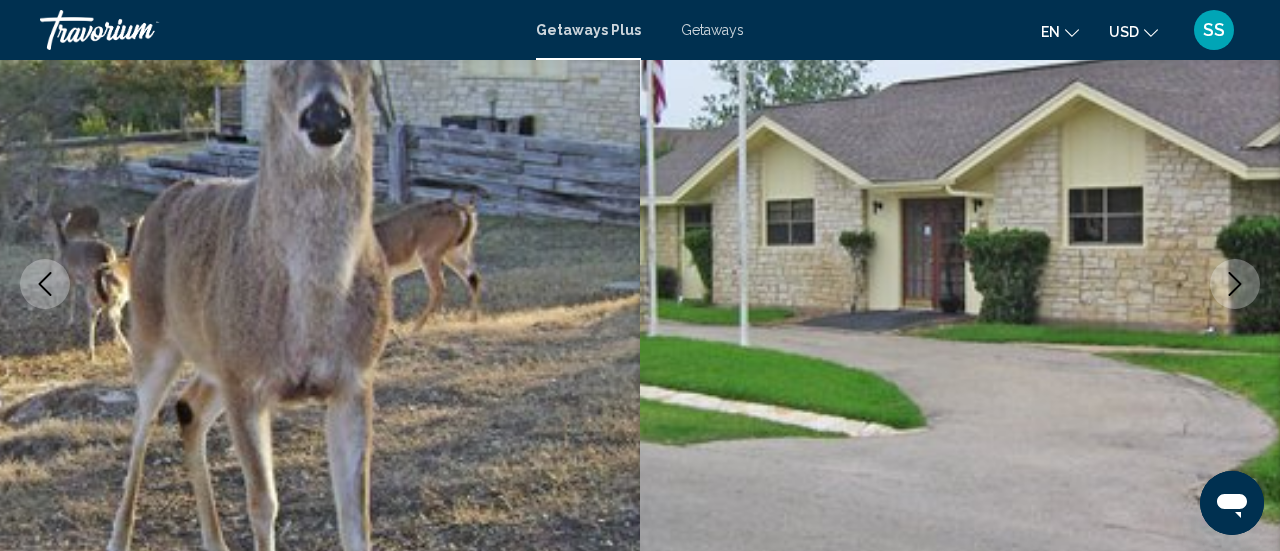 click 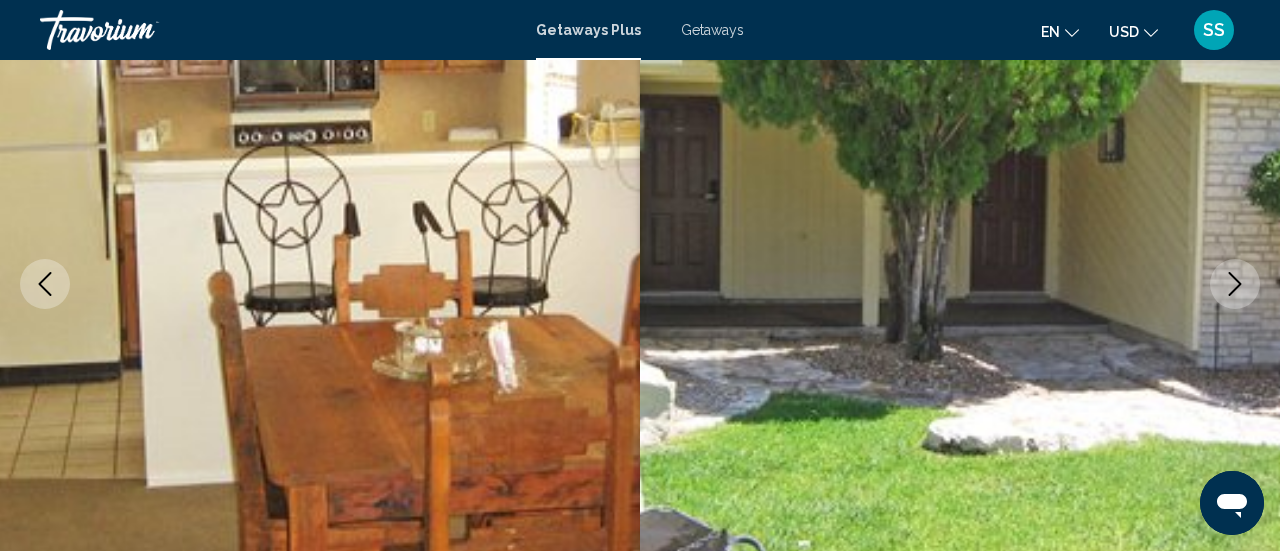 click 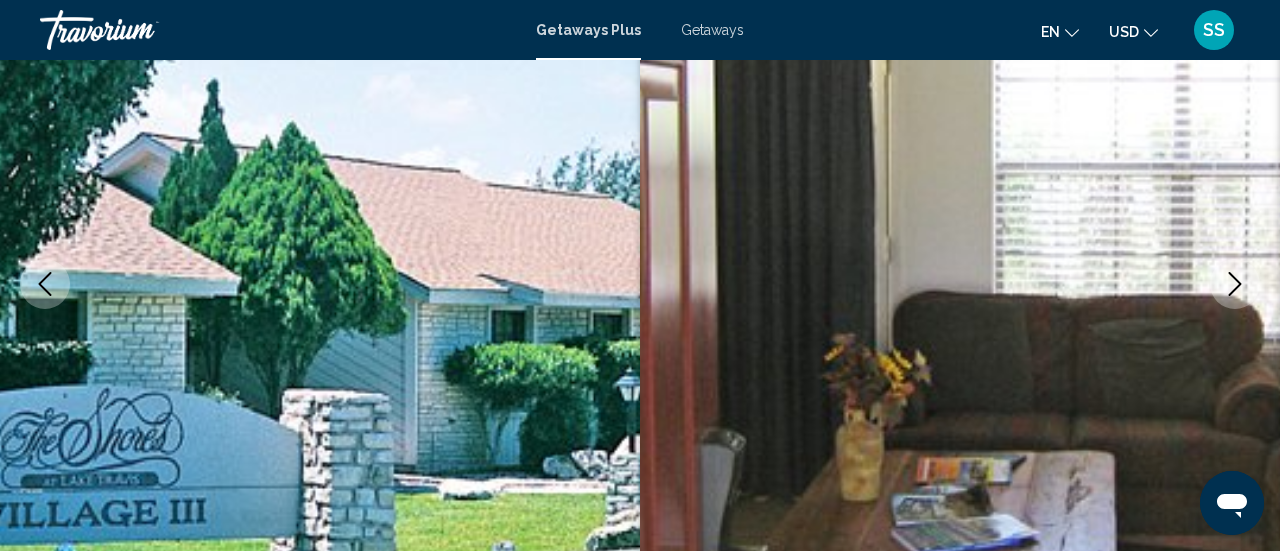 click 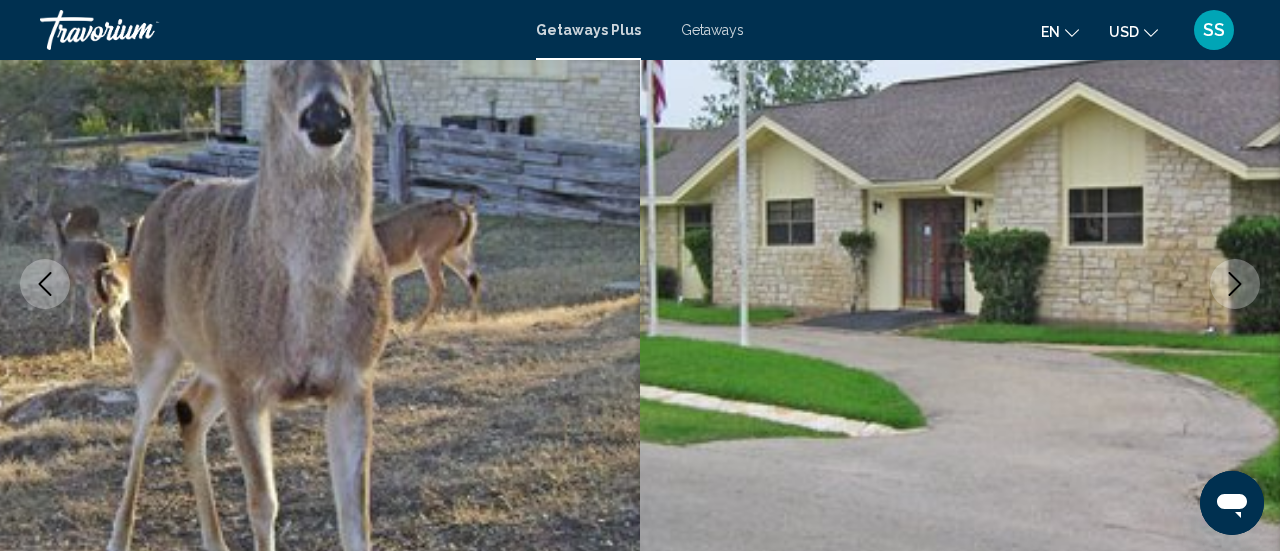 click 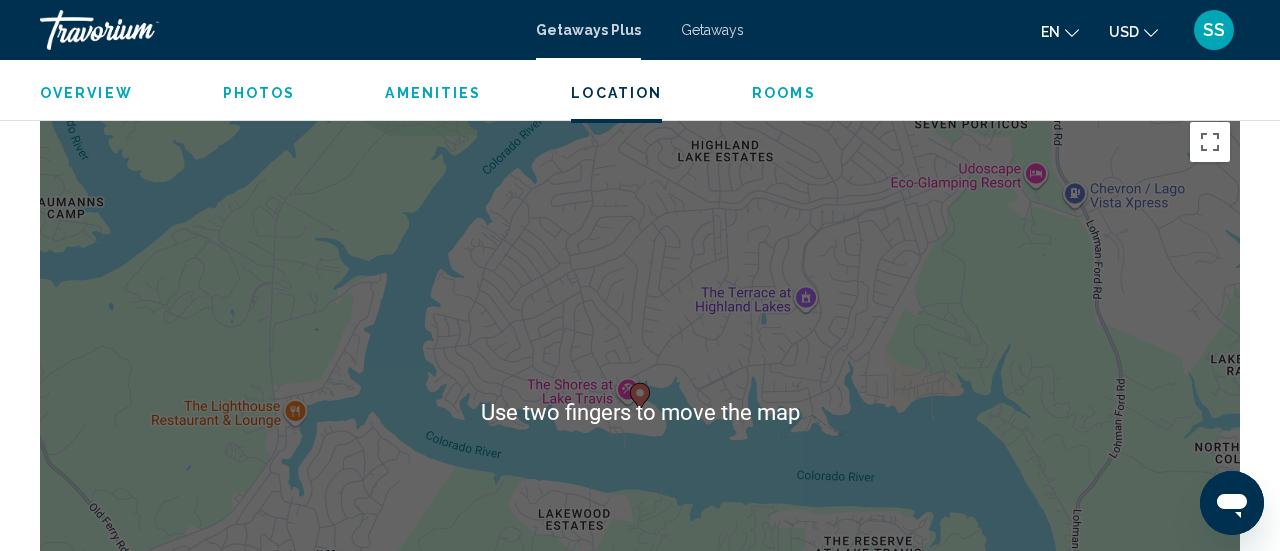 scroll, scrollTop: 3230, scrollLeft: 0, axis: vertical 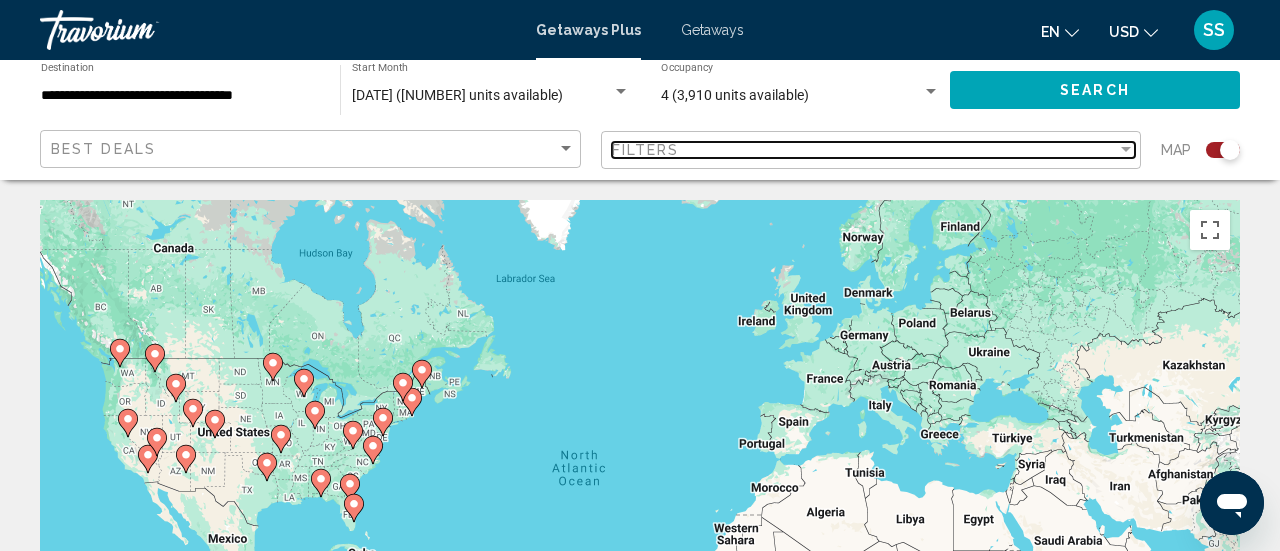 click at bounding box center [1126, 150] 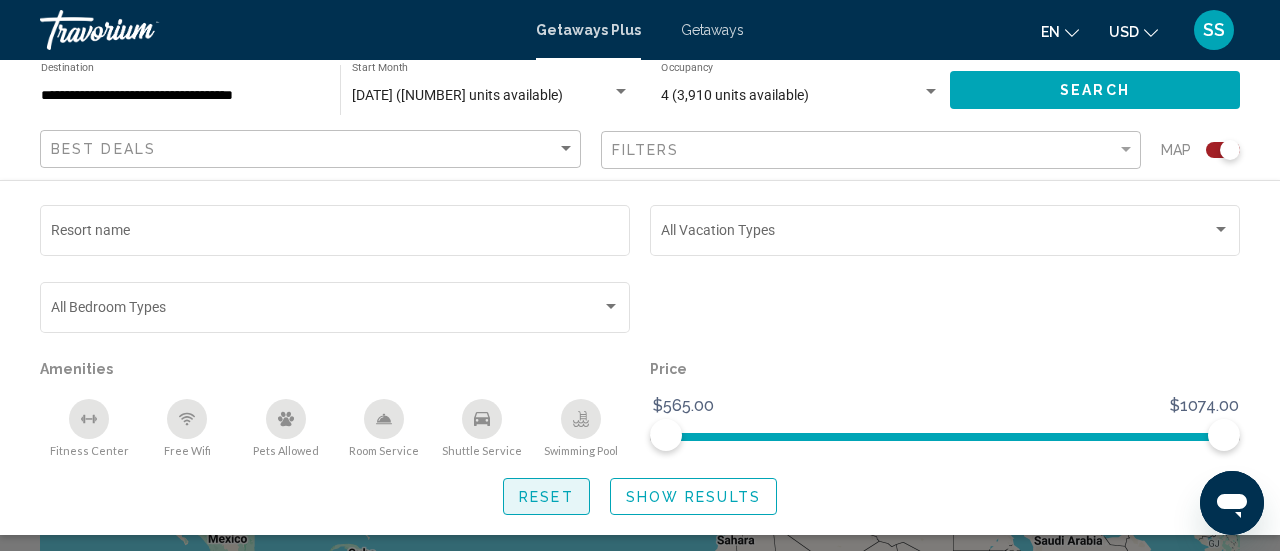 click on "Reset" 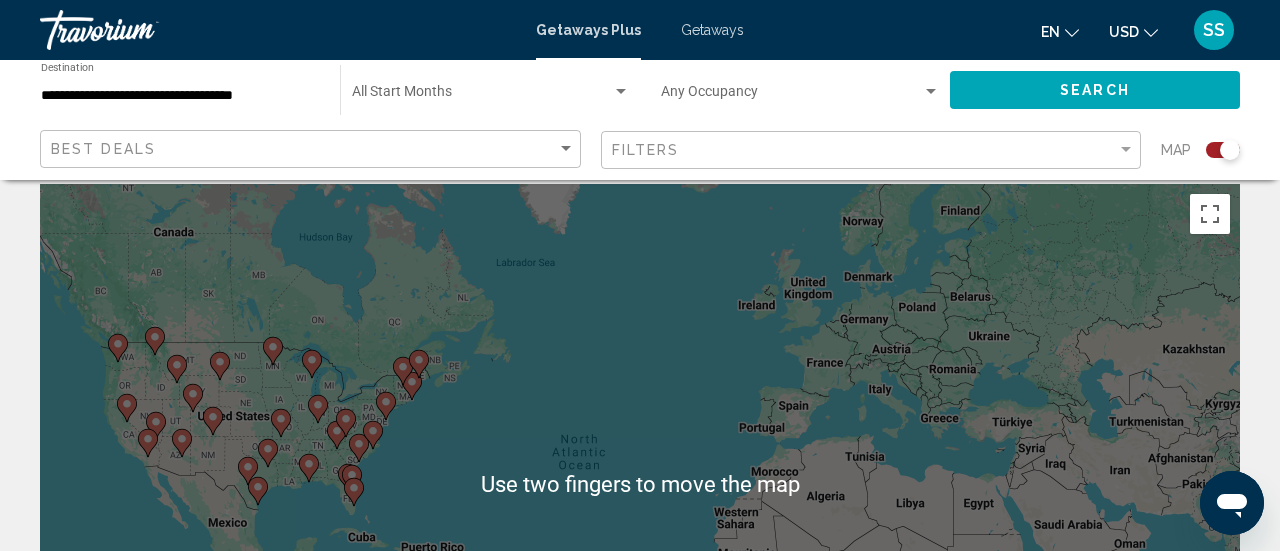 scroll, scrollTop: 0, scrollLeft: 0, axis: both 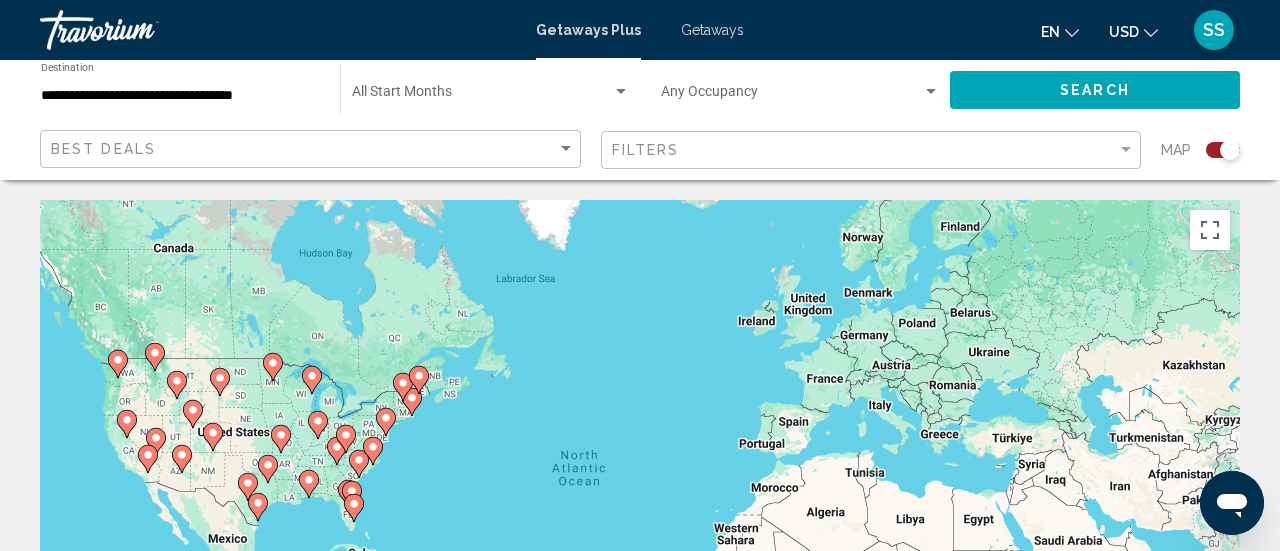click on "**********" at bounding box center [180, 96] 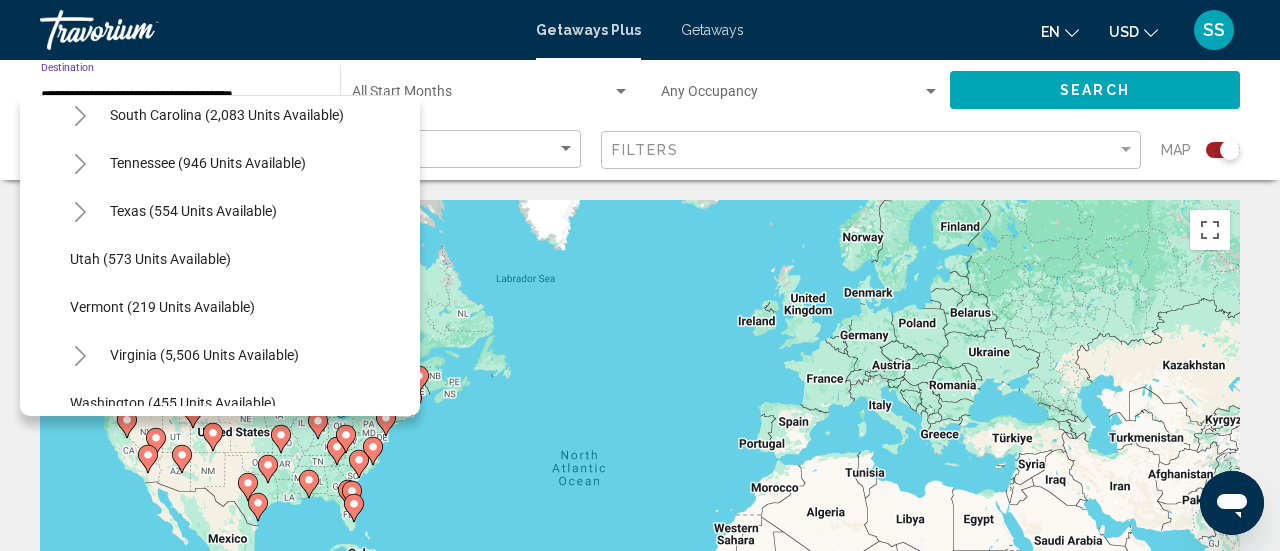 scroll, scrollTop: 1649, scrollLeft: 0, axis: vertical 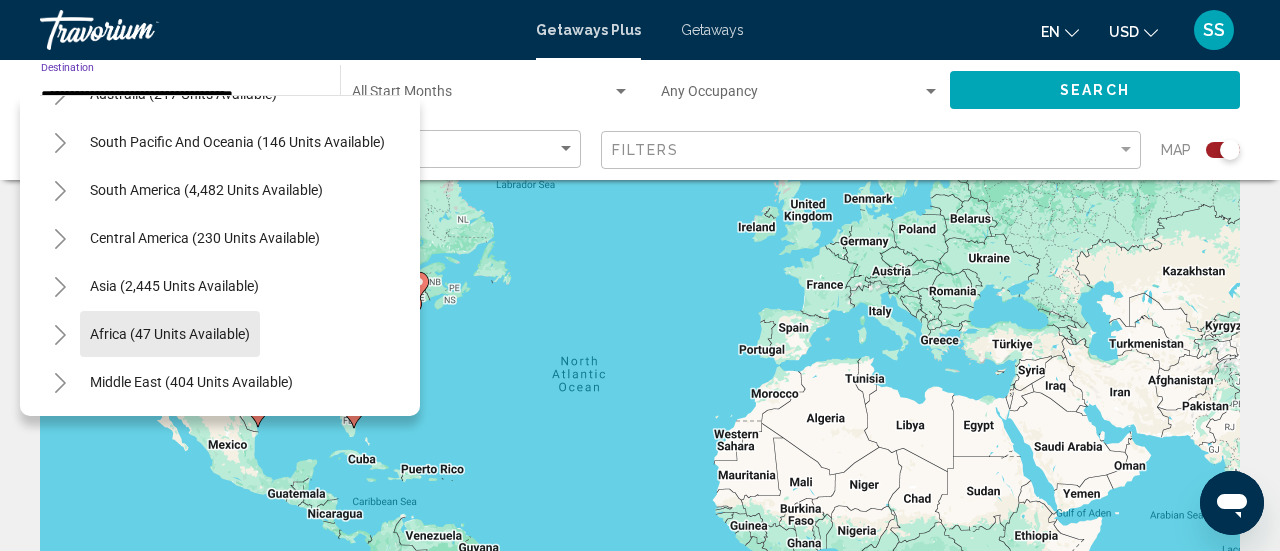 click on "Africa (47 units available)" at bounding box center [191, 382] 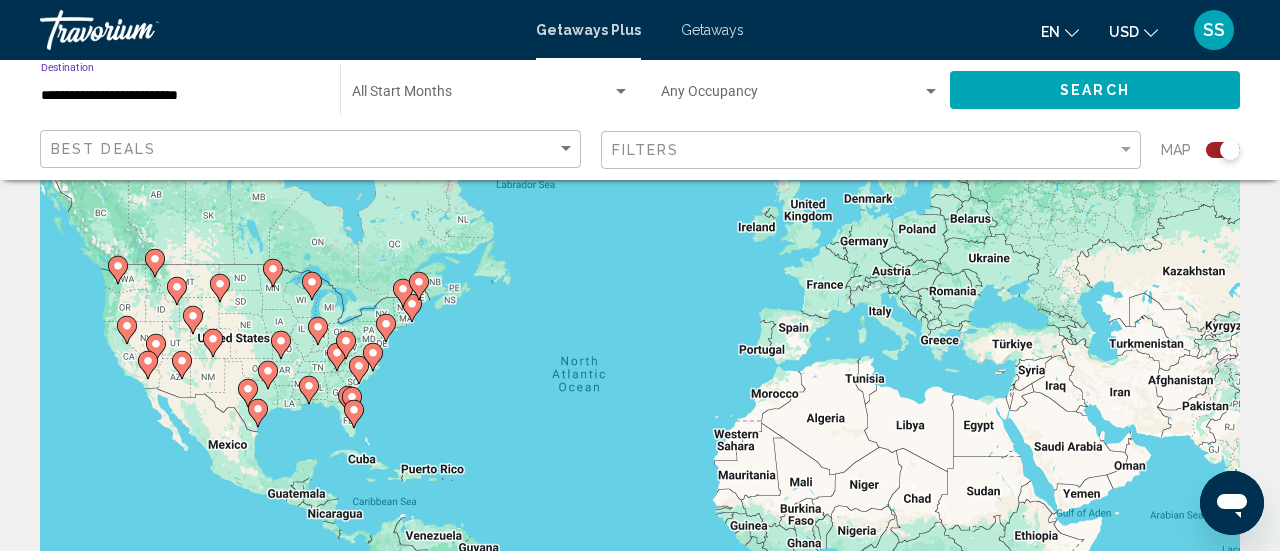 click on "Search" 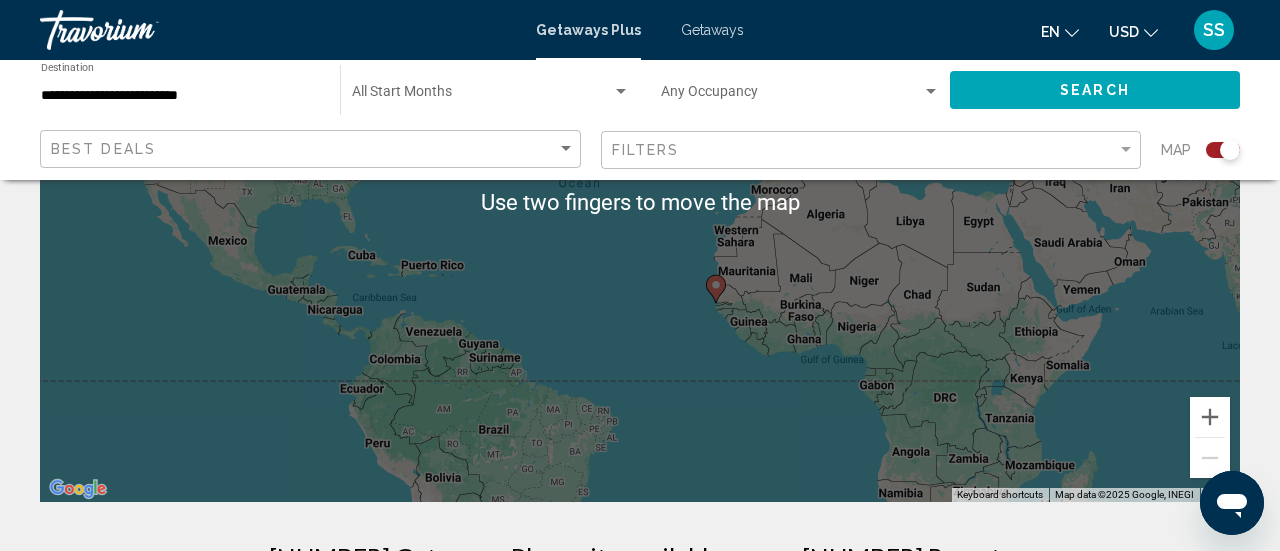 scroll, scrollTop: 304, scrollLeft: 0, axis: vertical 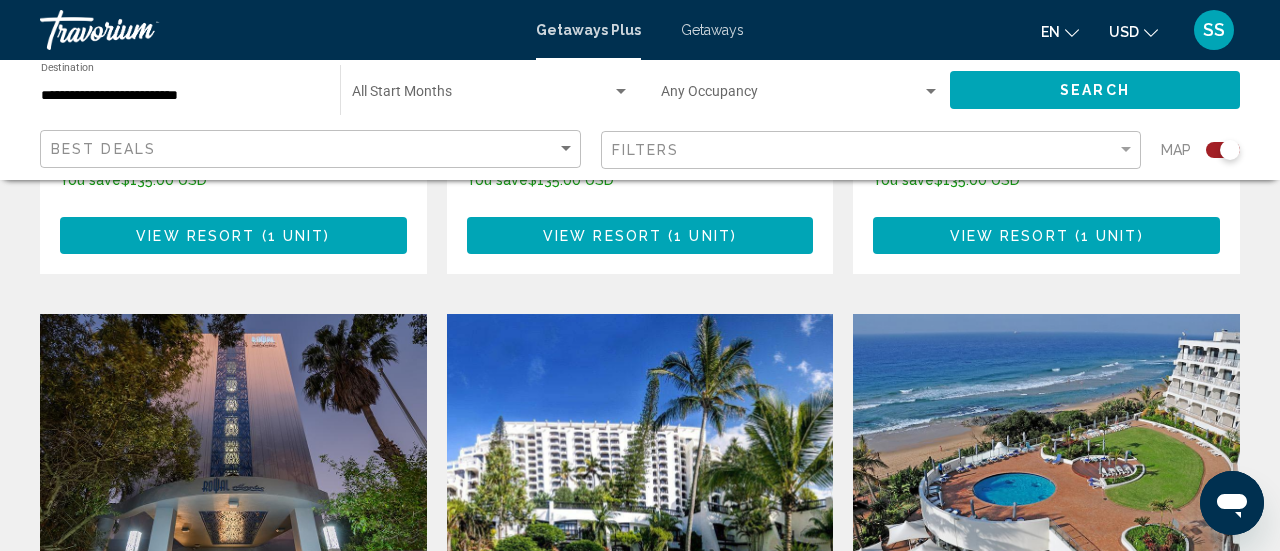 click on "**********" at bounding box center (180, 96) 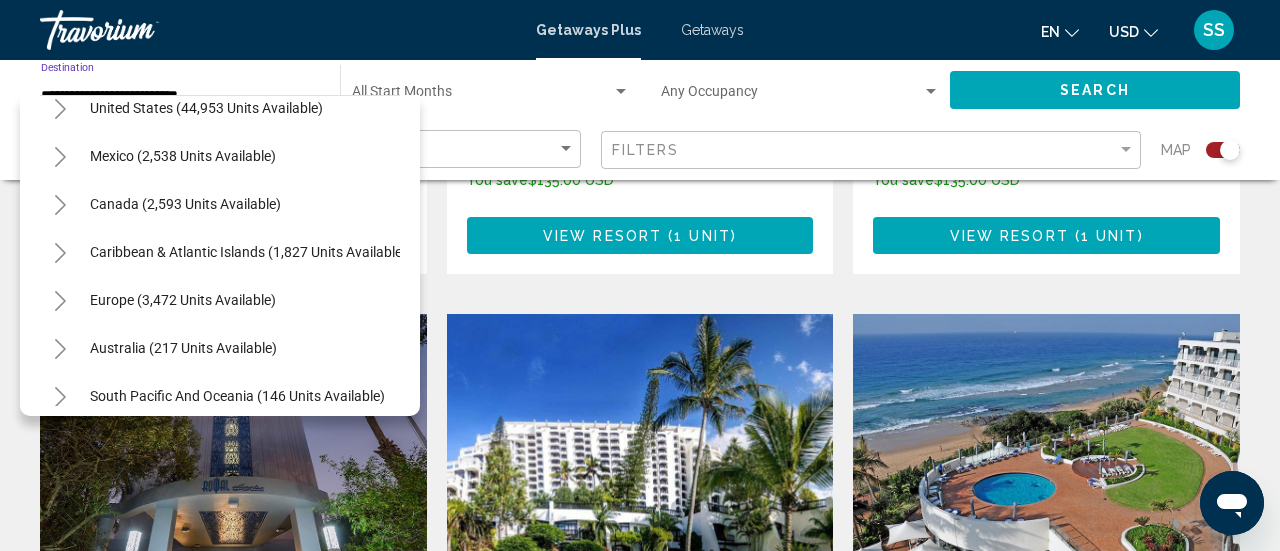 scroll, scrollTop: 0, scrollLeft: 0, axis: both 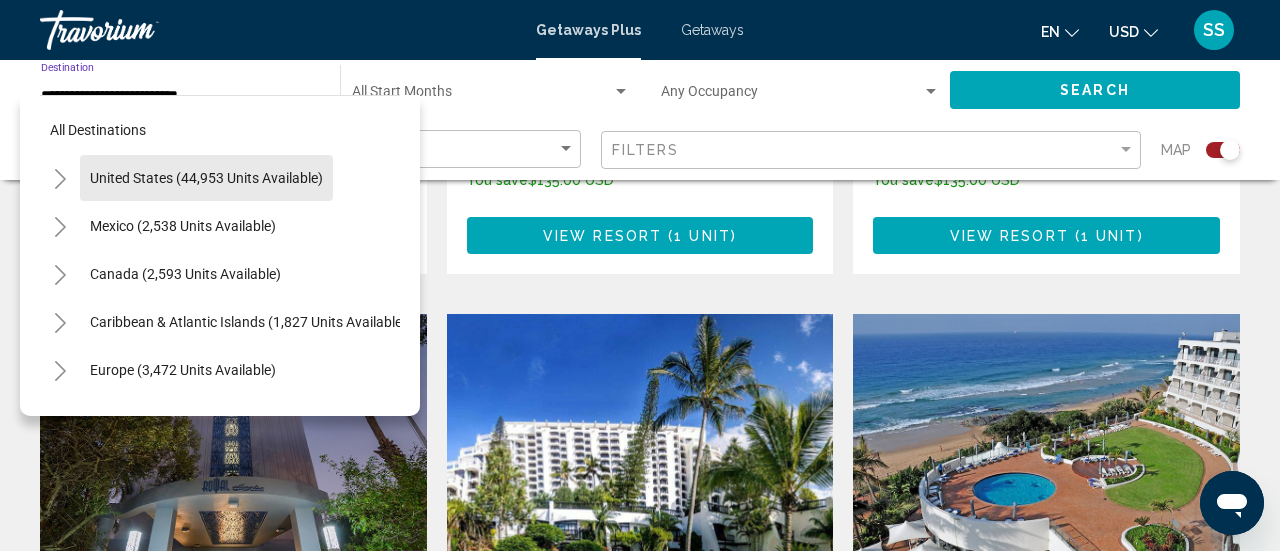 click on "United States (44,953 units available)" at bounding box center (183, 226) 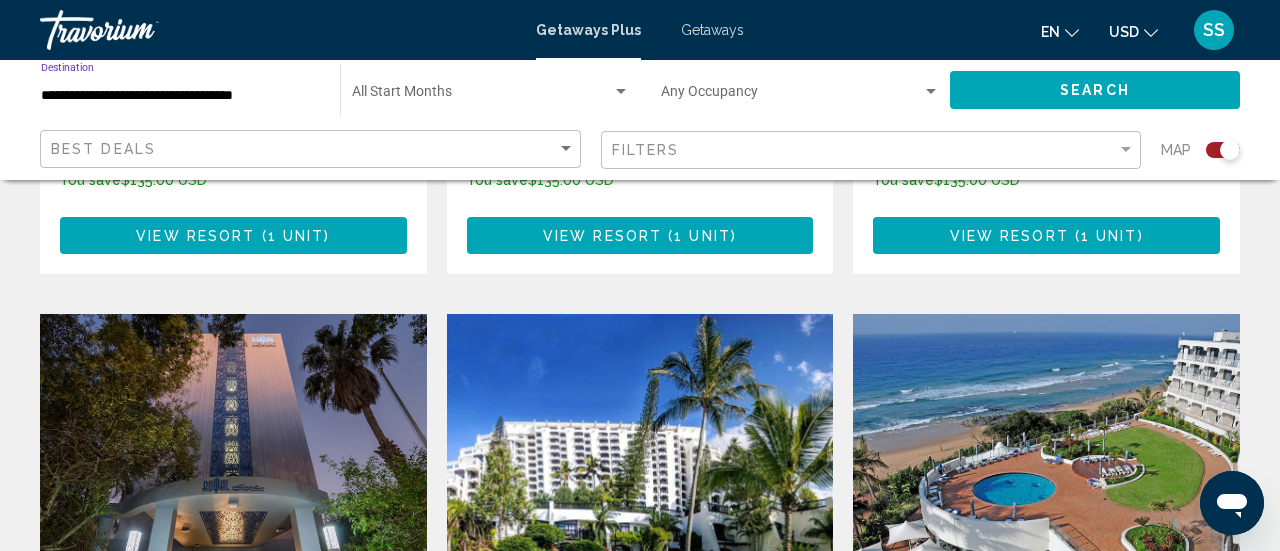 click on "**********" at bounding box center (180, 96) 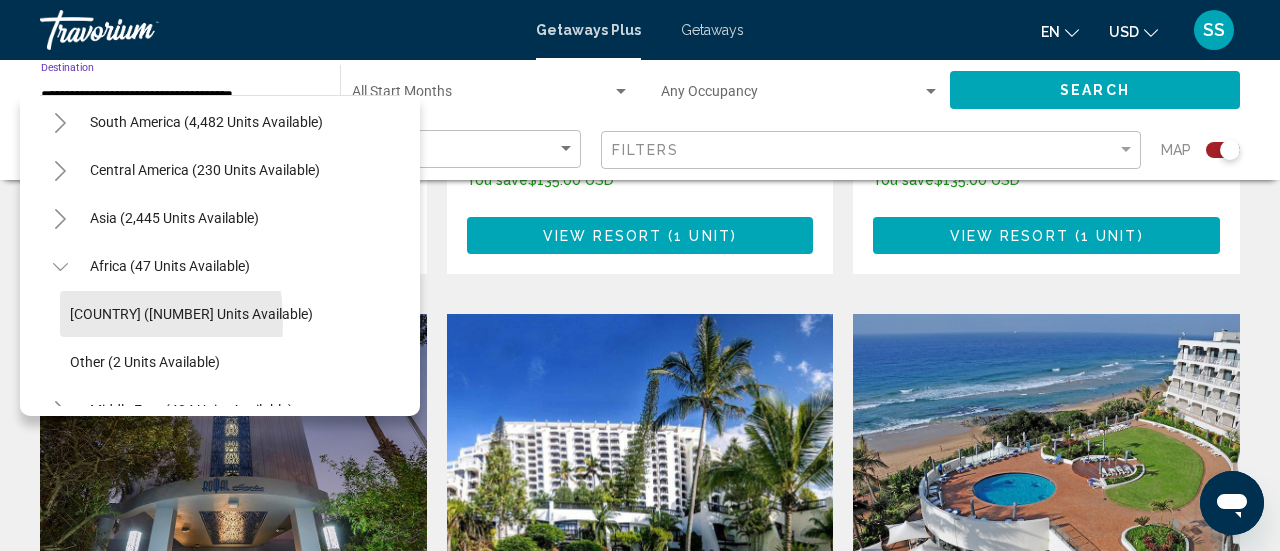 scroll, scrollTop: 2388, scrollLeft: 0, axis: vertical 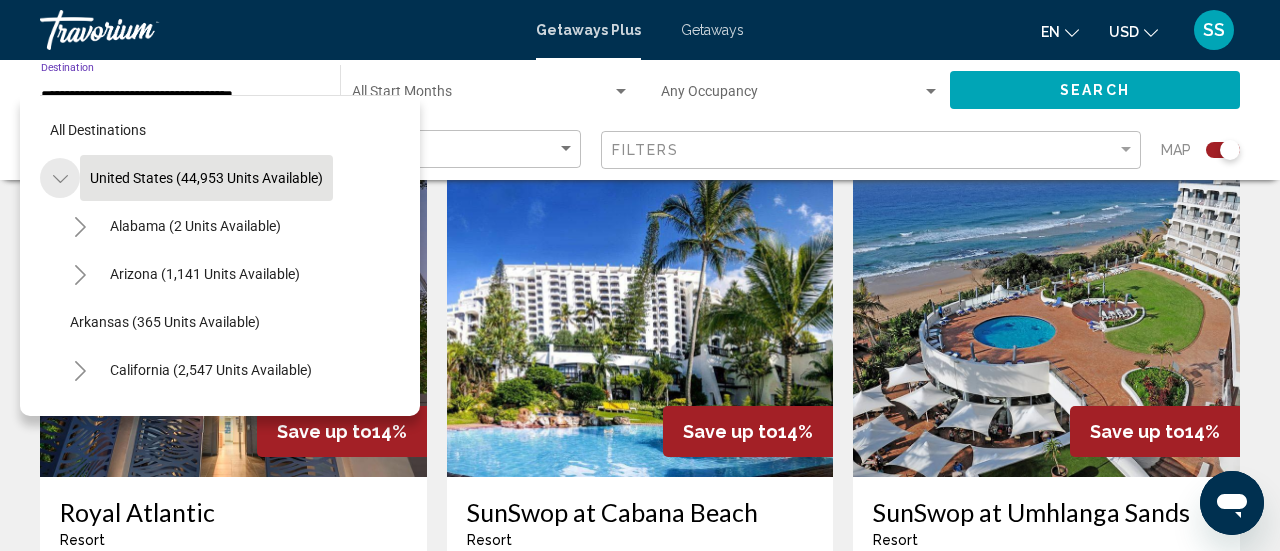 click 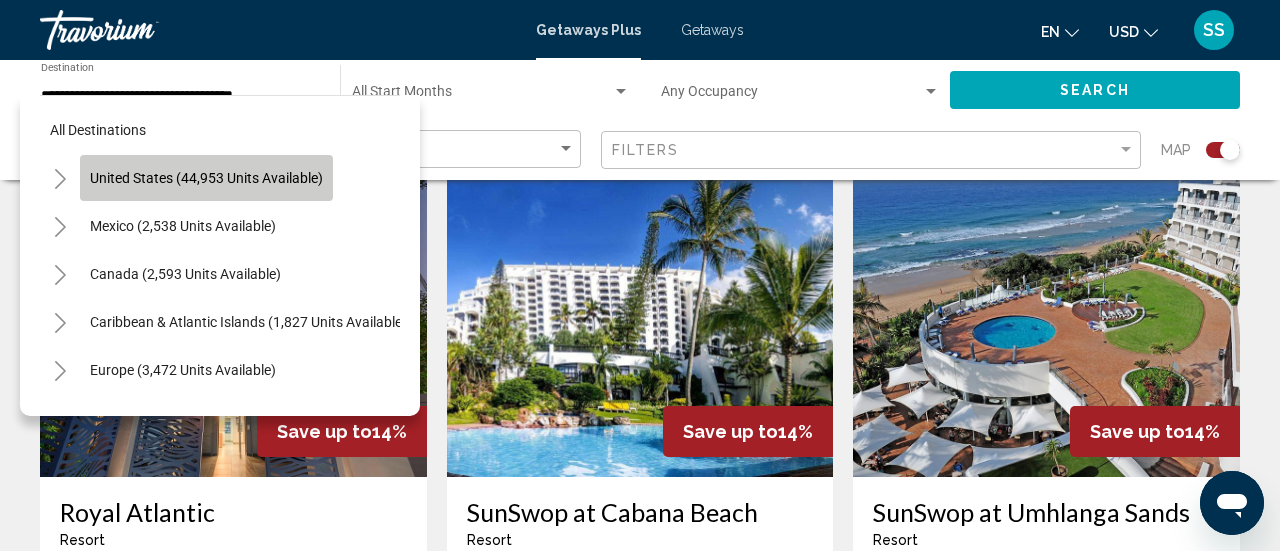 click on "United States (44,953 units available)" 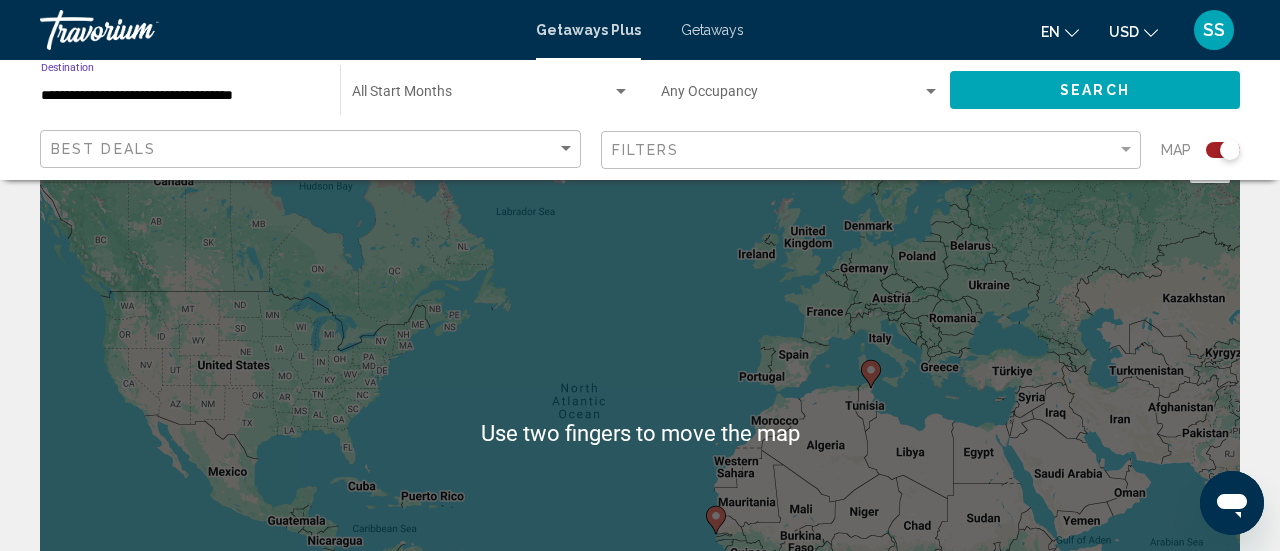 scroll, scrollTop: 70, scrollLeft: 0, axis: vertical 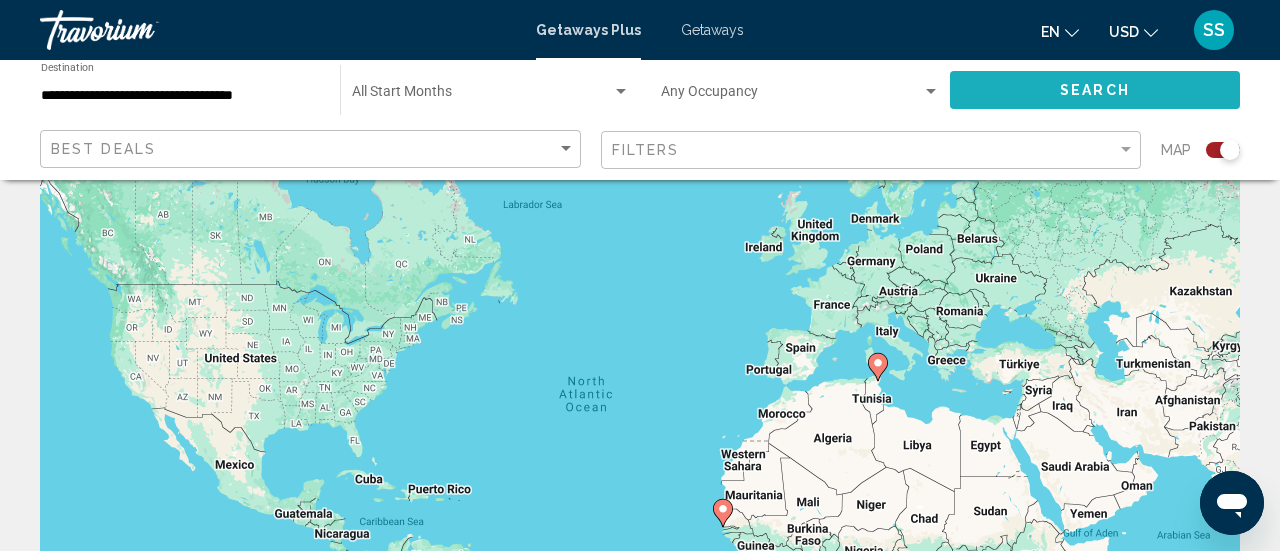 click on "Search" 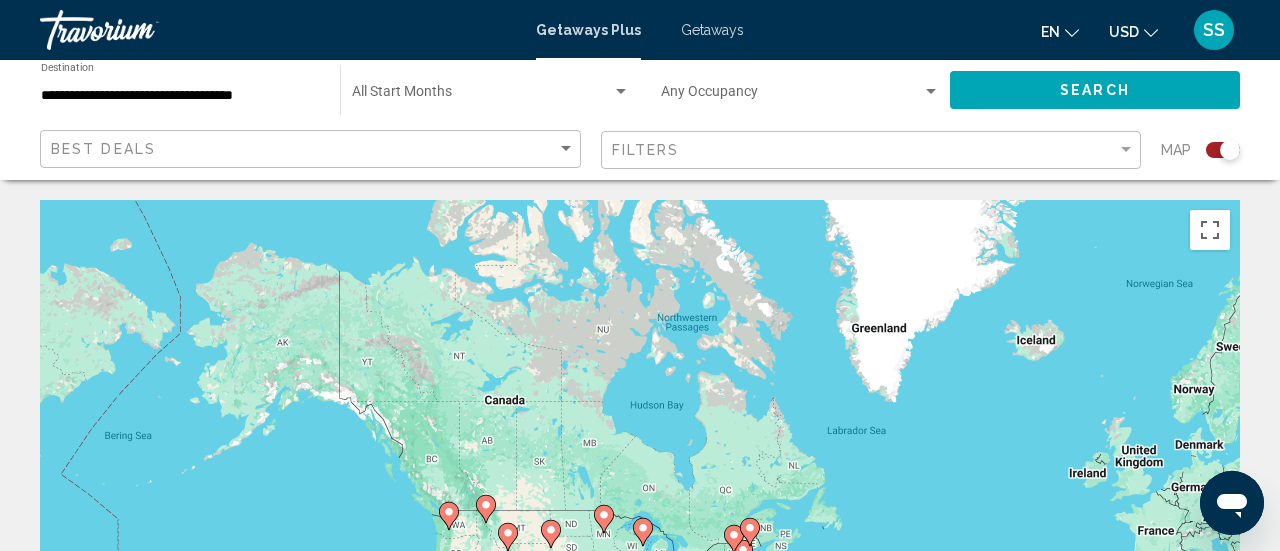 click on "To activate drag with keyboard, press Alt + Enter. Once in keyboard drag state, use the arrow keys to move the marker. To complete the drag, press the Enter key. To cancel, press Escape." at bounding box center (640, 500) 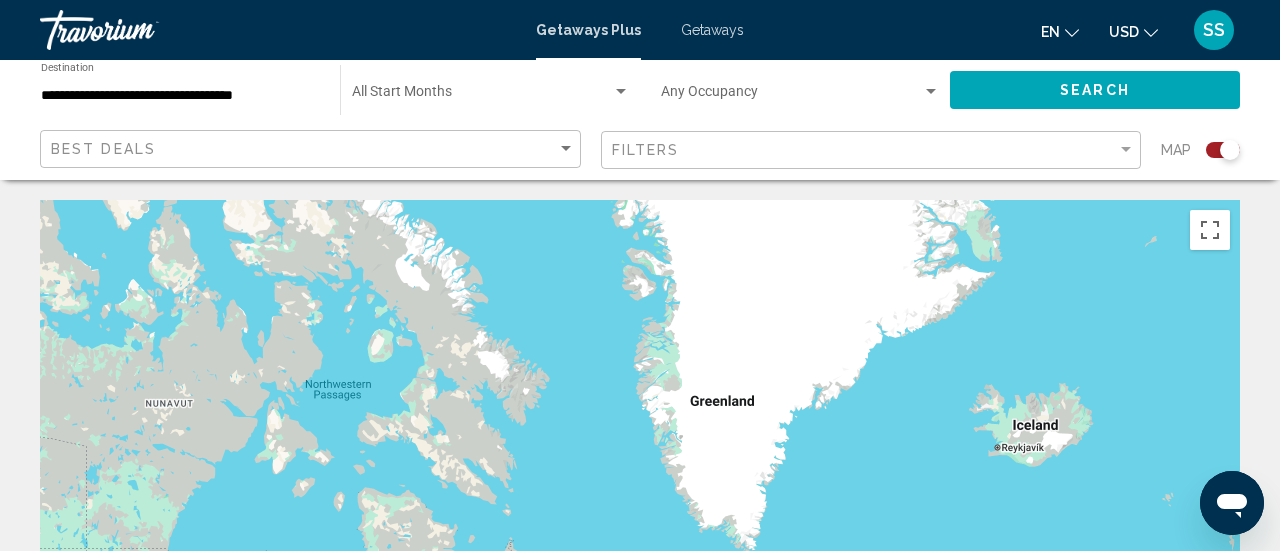 click on "Getaways" at bounding box center (712, 30) 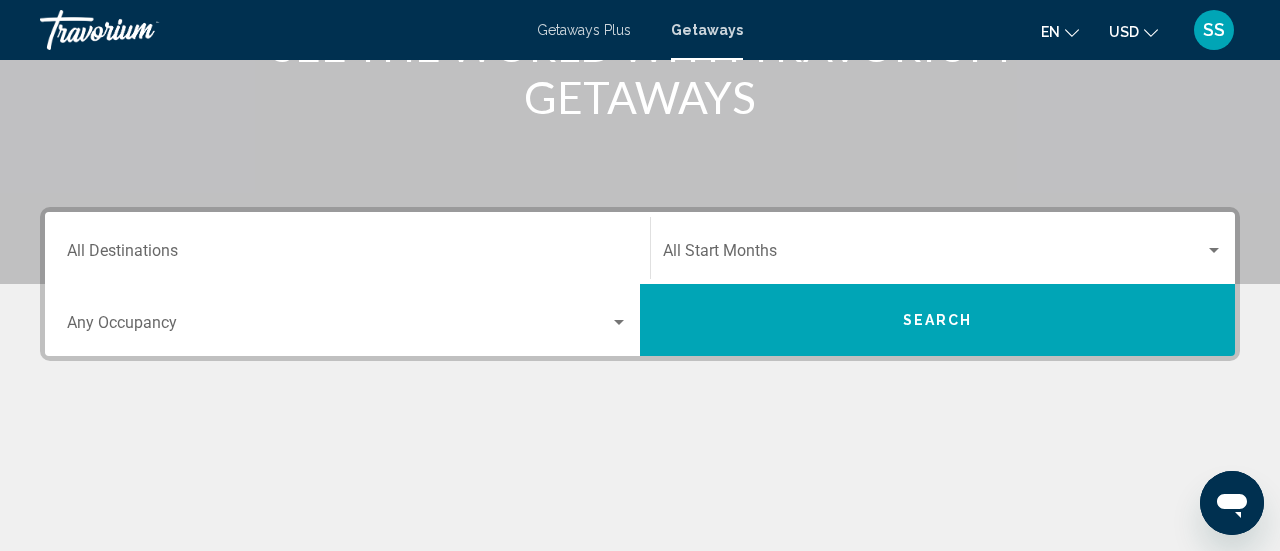 scroll, scrollTop: 317, scrollLeft: 0, axis: vertical 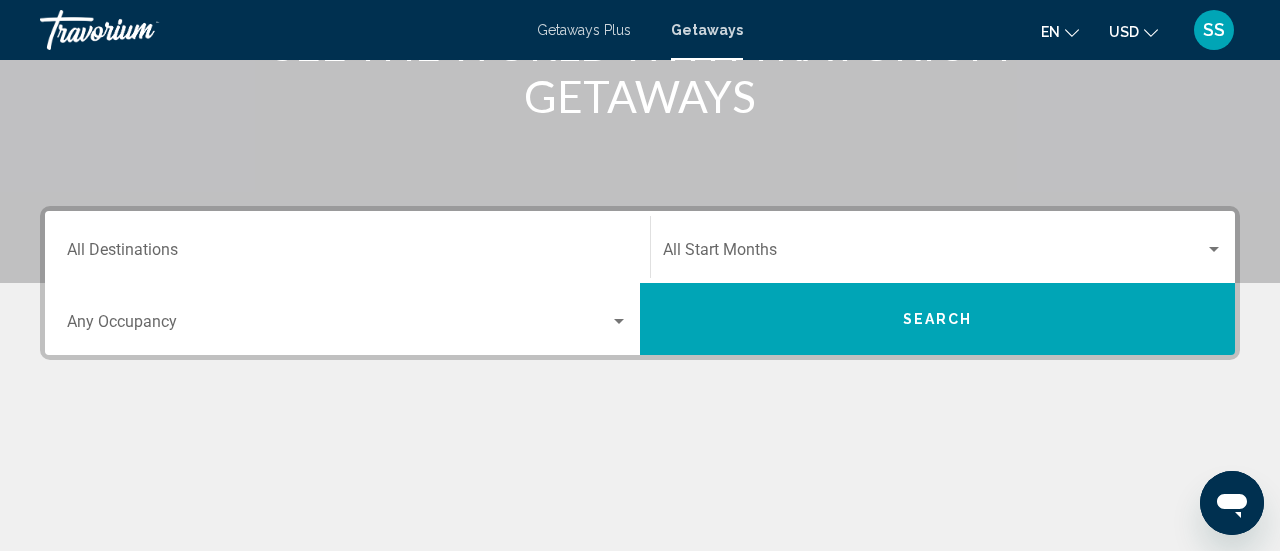 click on "Destination All Destinations" at bounding box center (347, 254) 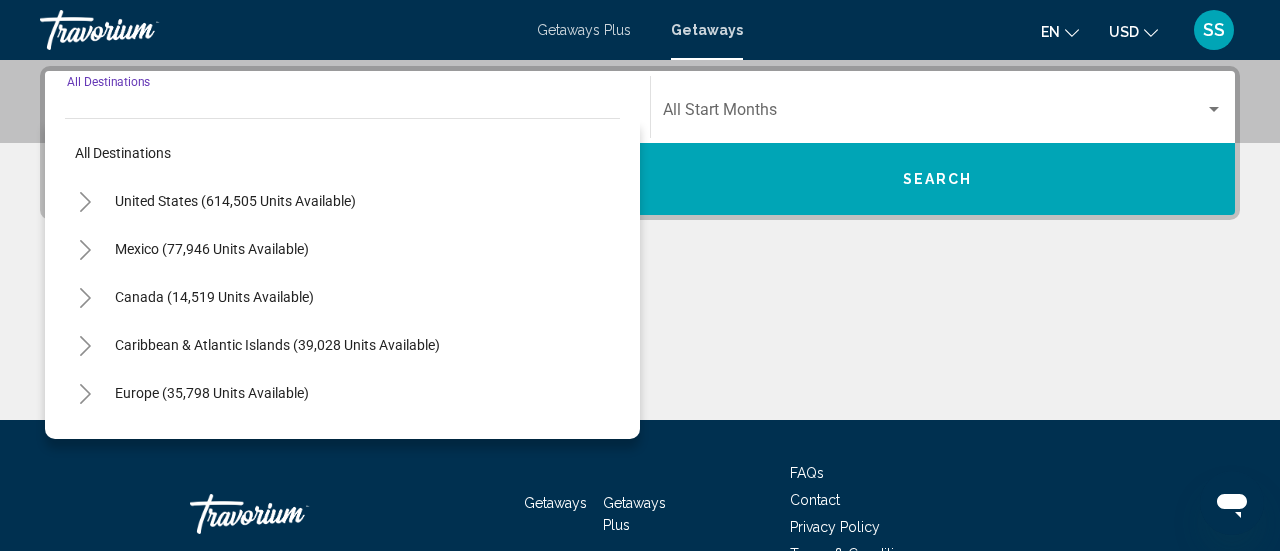 scroll, scrollTop: 458, scrollLeft: 0, axis: vertical 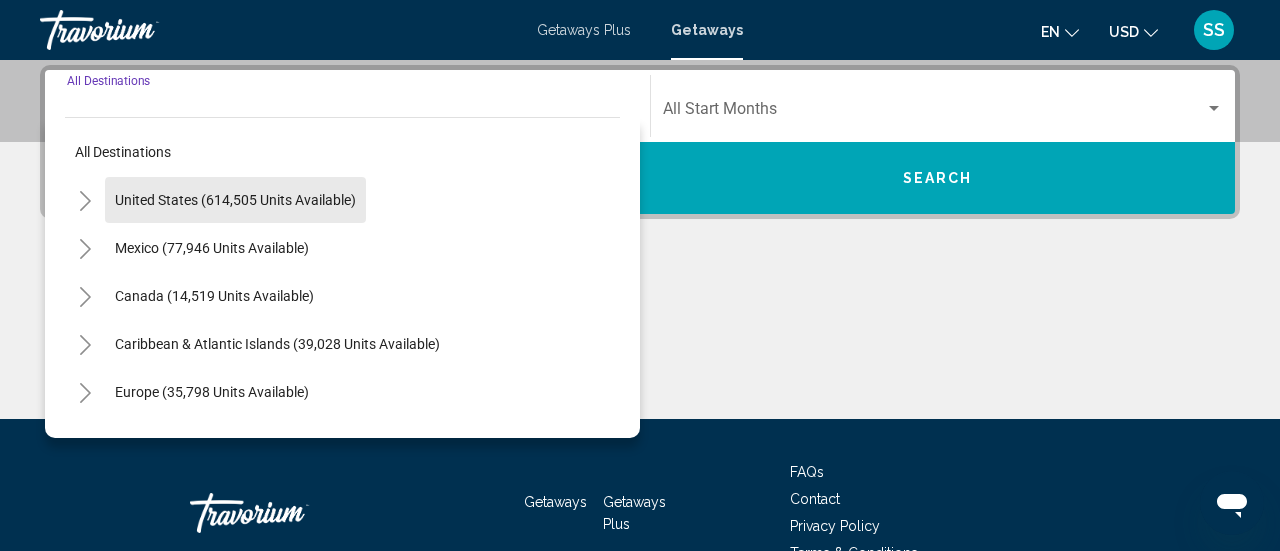 click on "United States (614,505 units available)" at bounding box center [212, 248] 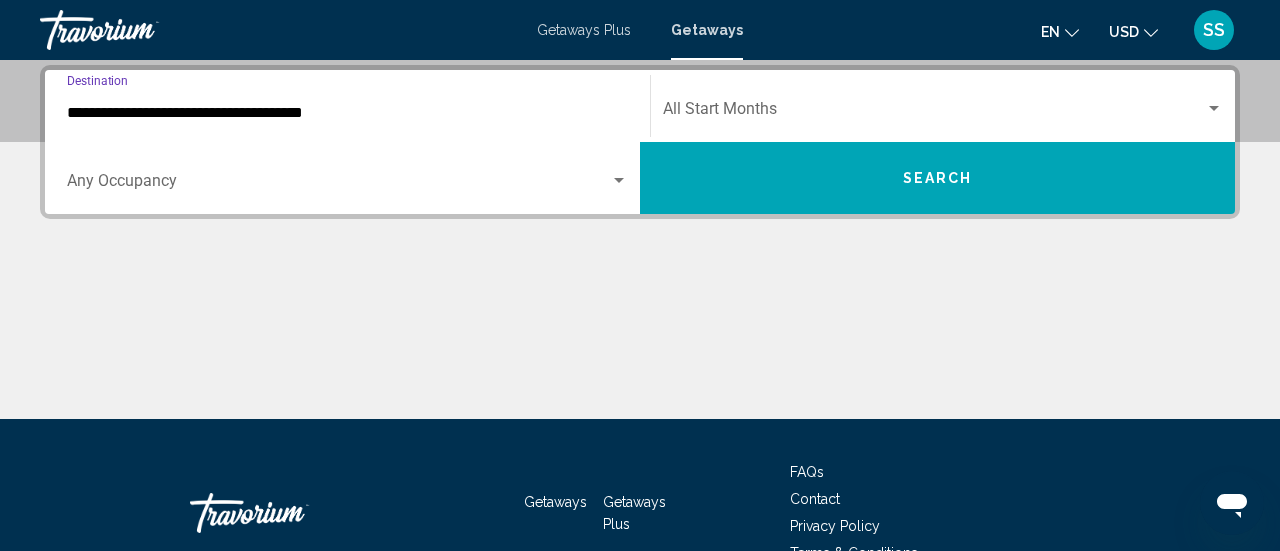 click on "Search" at bounding box center (938, 179) 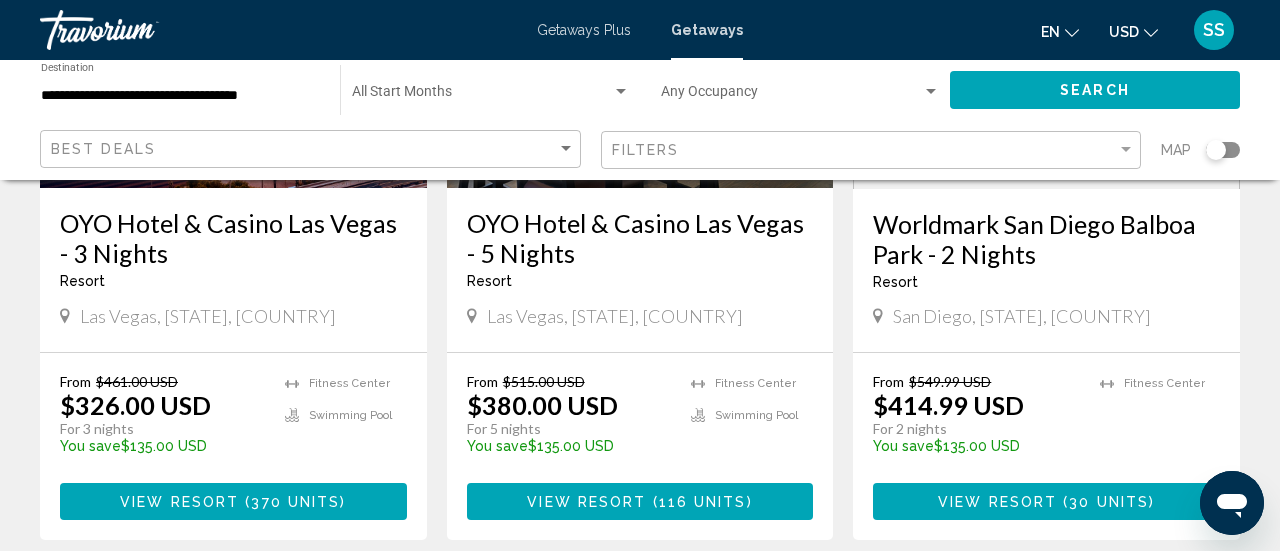 scroll, scrollTop: 401, scrollLeft: 0, axis: vertical 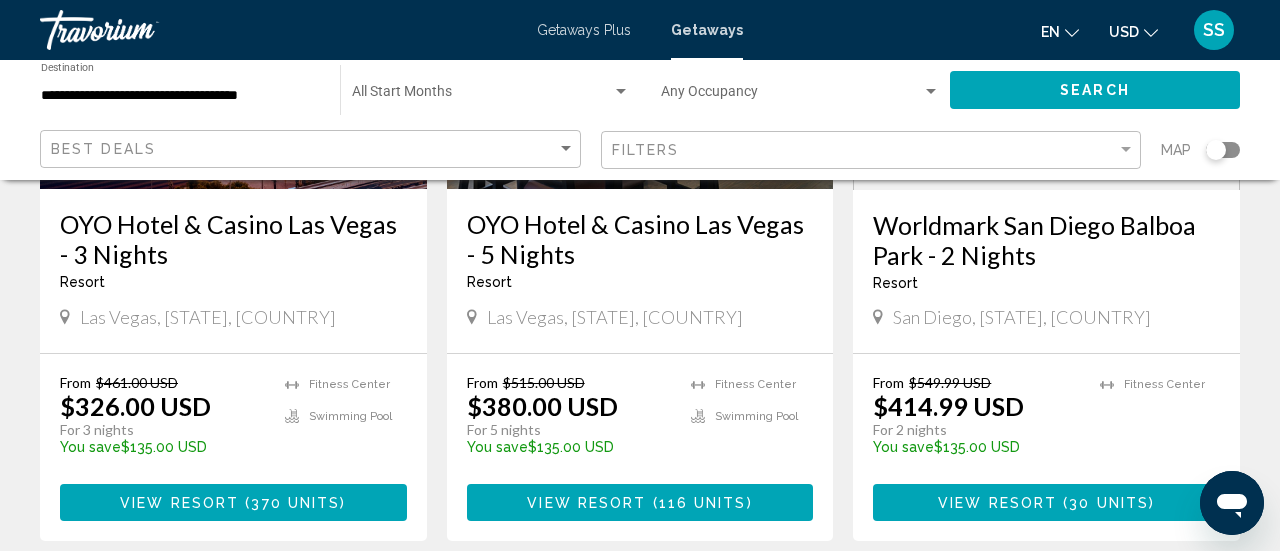 click on "**********" at bounding box center (180, 96) 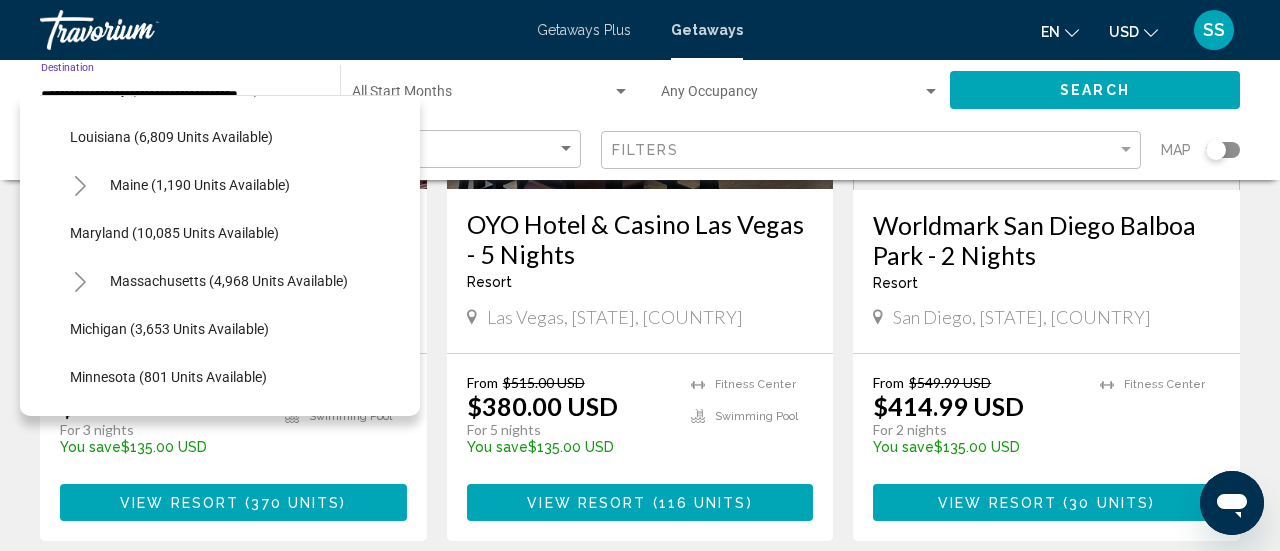 scroll, scrollTop: 824, scrollLeft: 0, axis: vertical 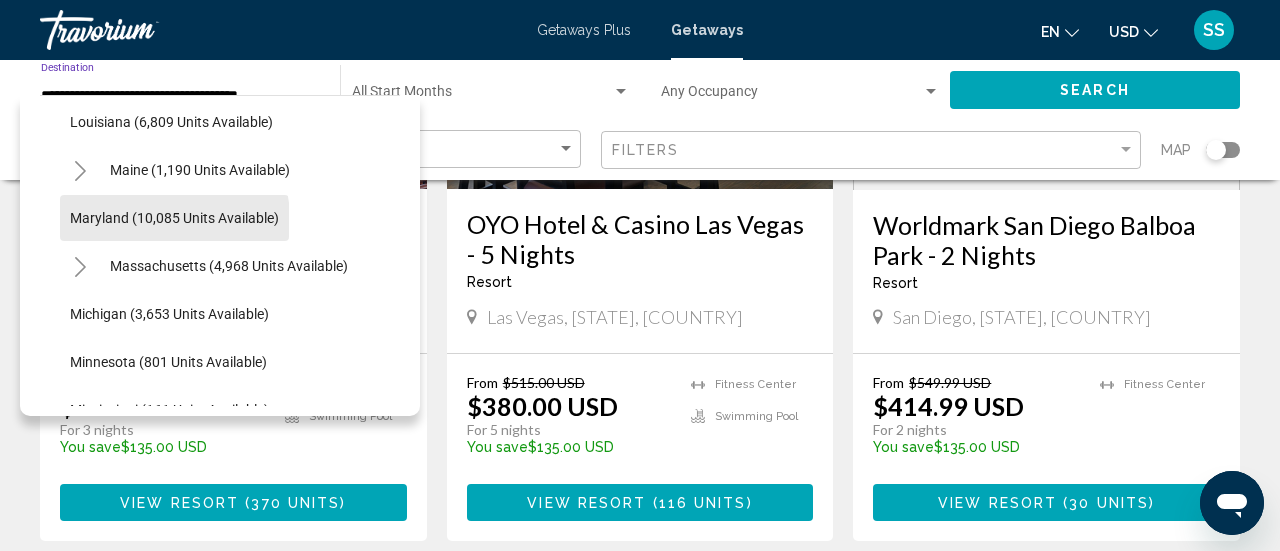 click on "Maryland (10,085 units available)" 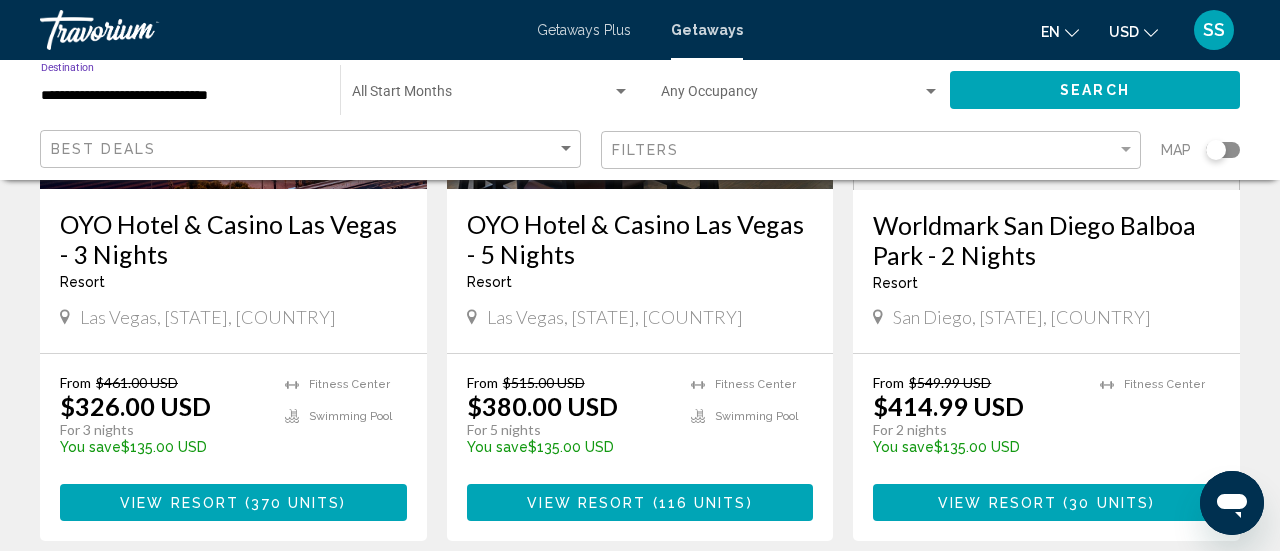 click at bounding box center [621, 92] 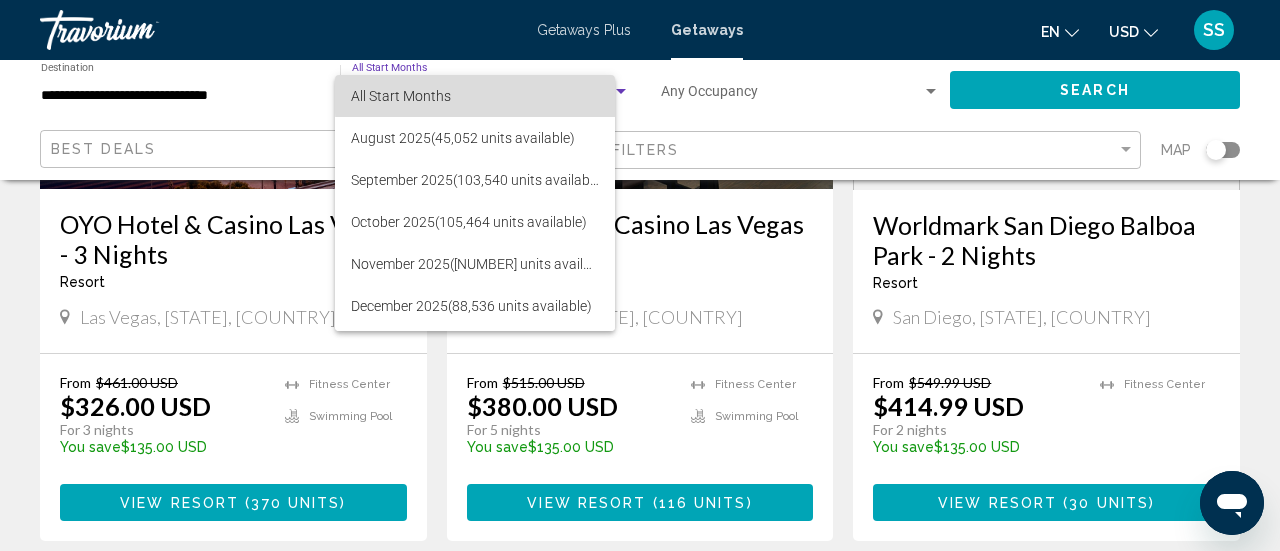 click on "All Start Months" at bounding box center [475, 96] 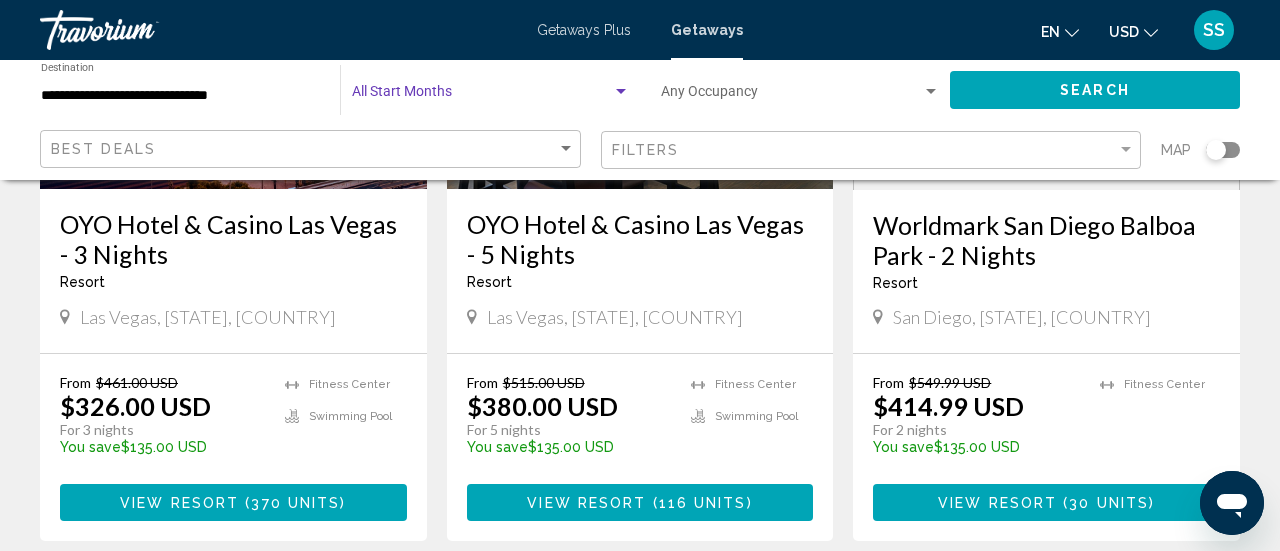 click at bounding box center (621, 91) 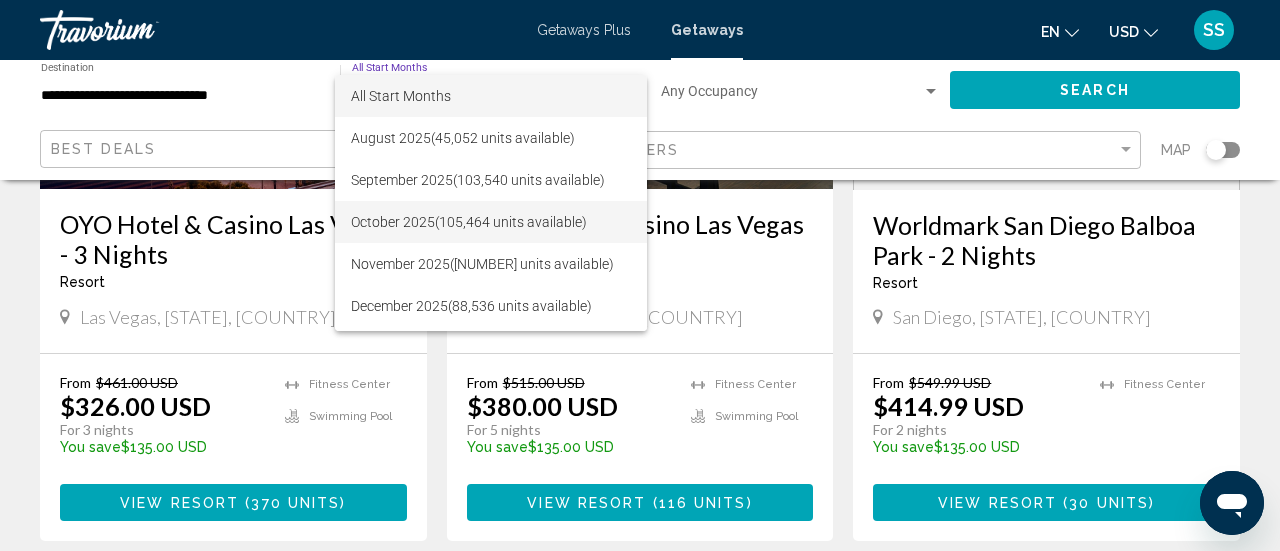click on "[DATE] ([NUMBER] units available)" at bounding box center (491, 222) 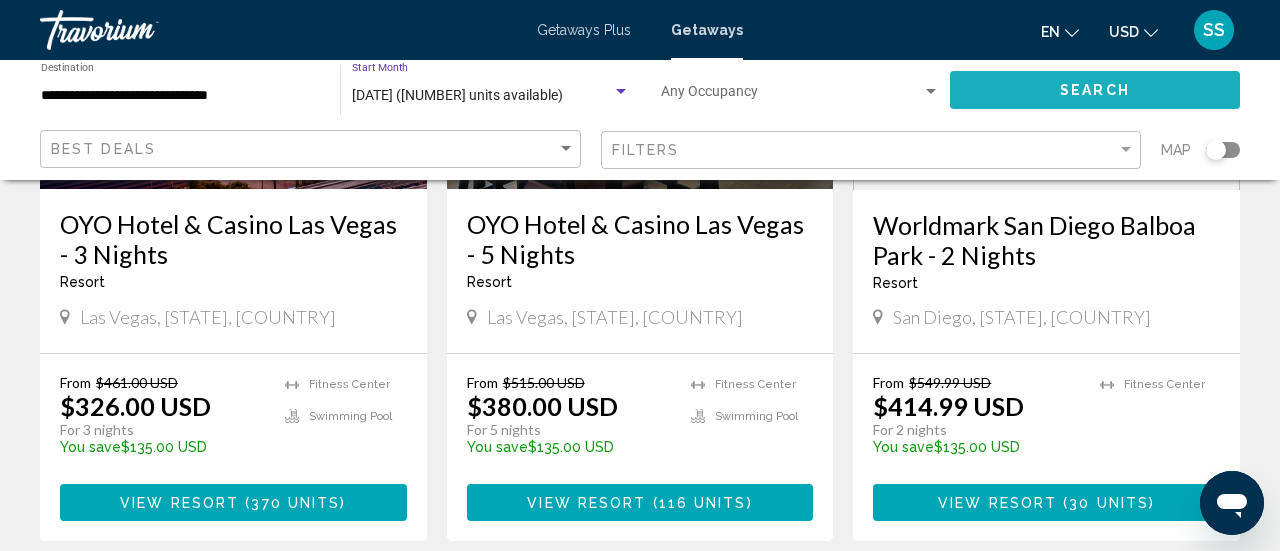 click on "Search" 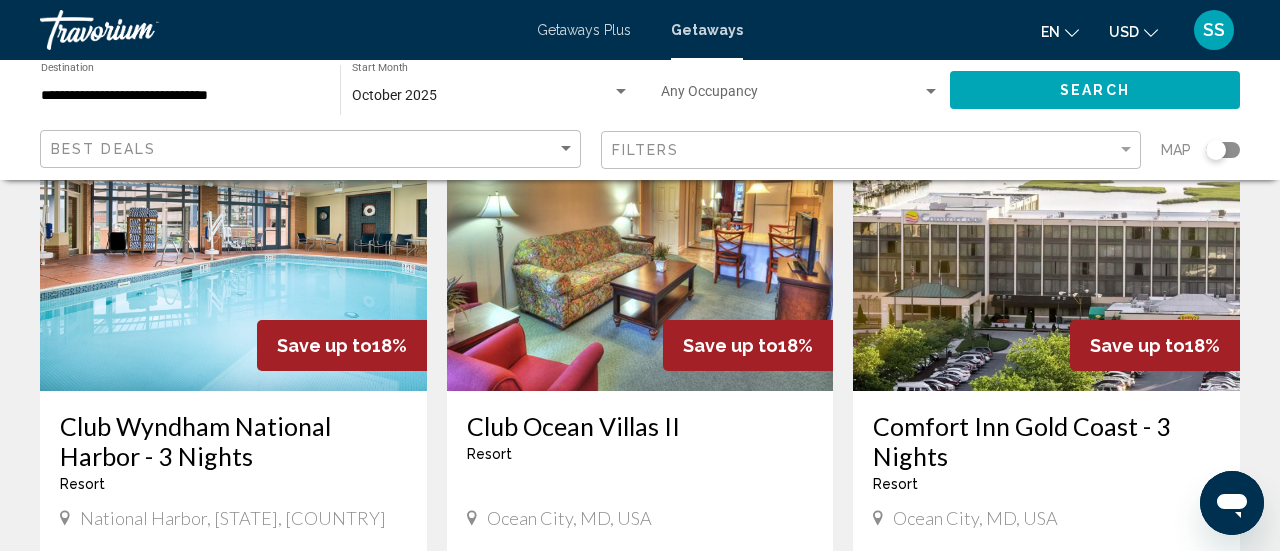 scroll, scrollTop: 204, scrollLeft: 0, axis: vertical 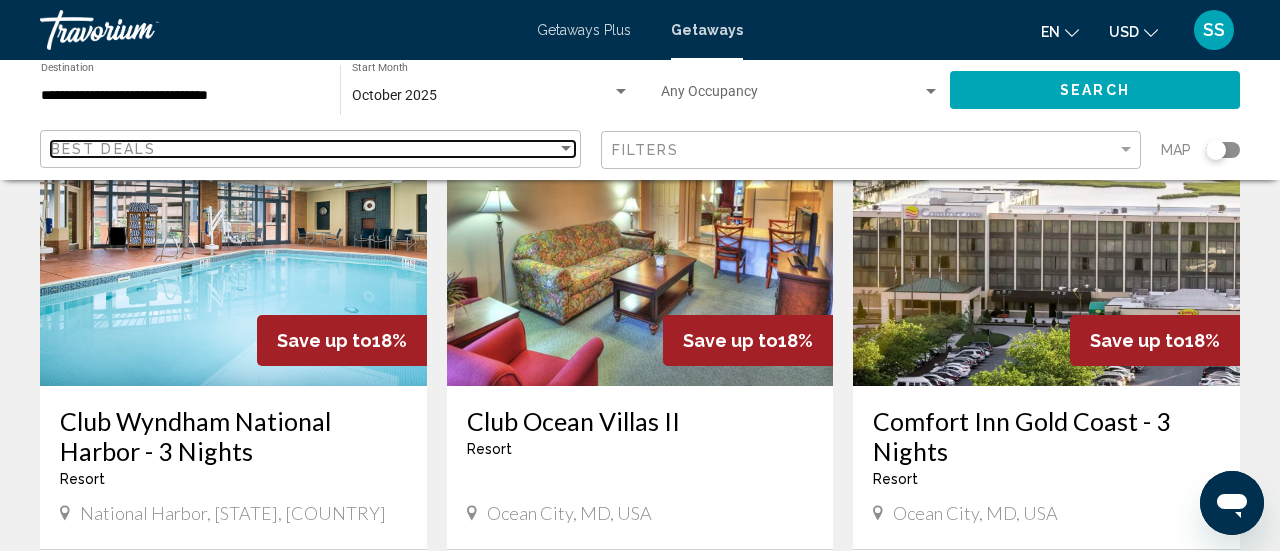 click at bounding box center [566, 148] 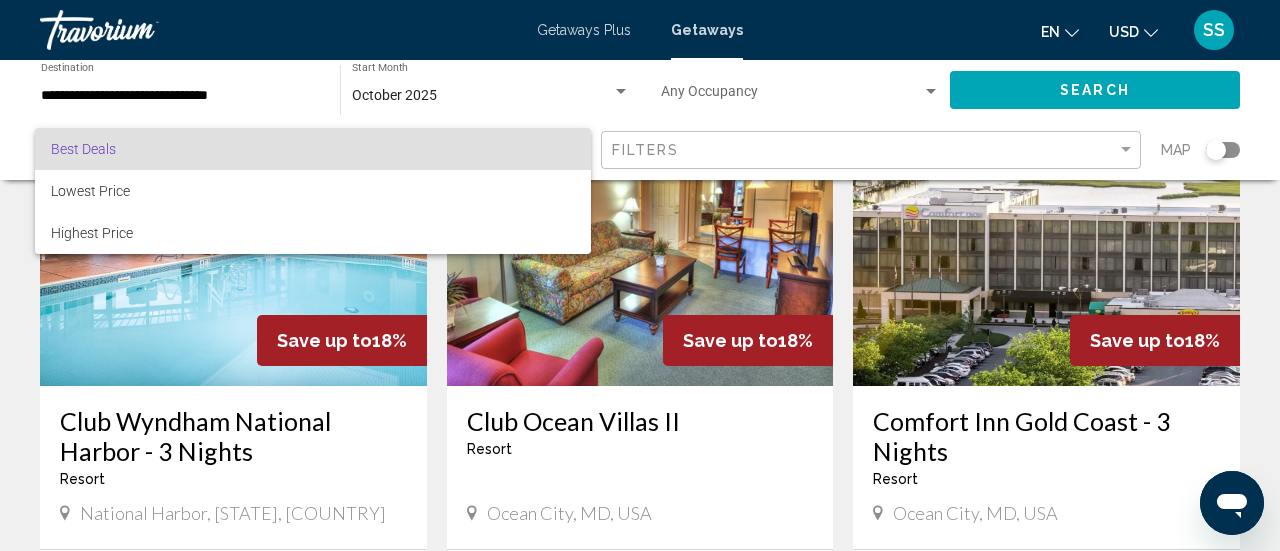 click at bounding box center [640, 275] 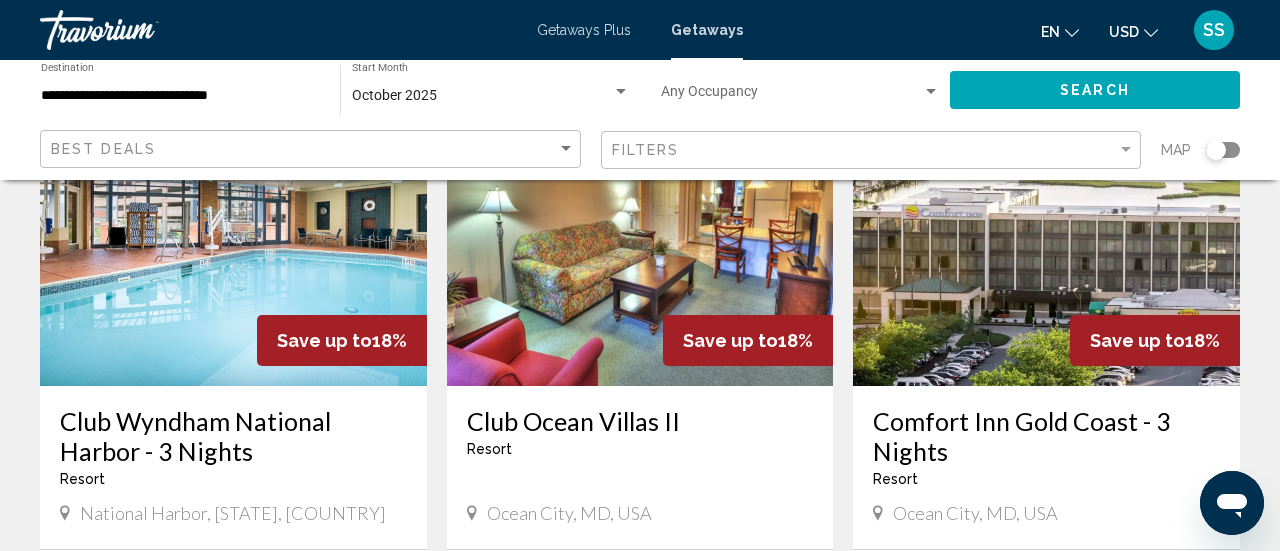 click at bounding box center (931, 92) 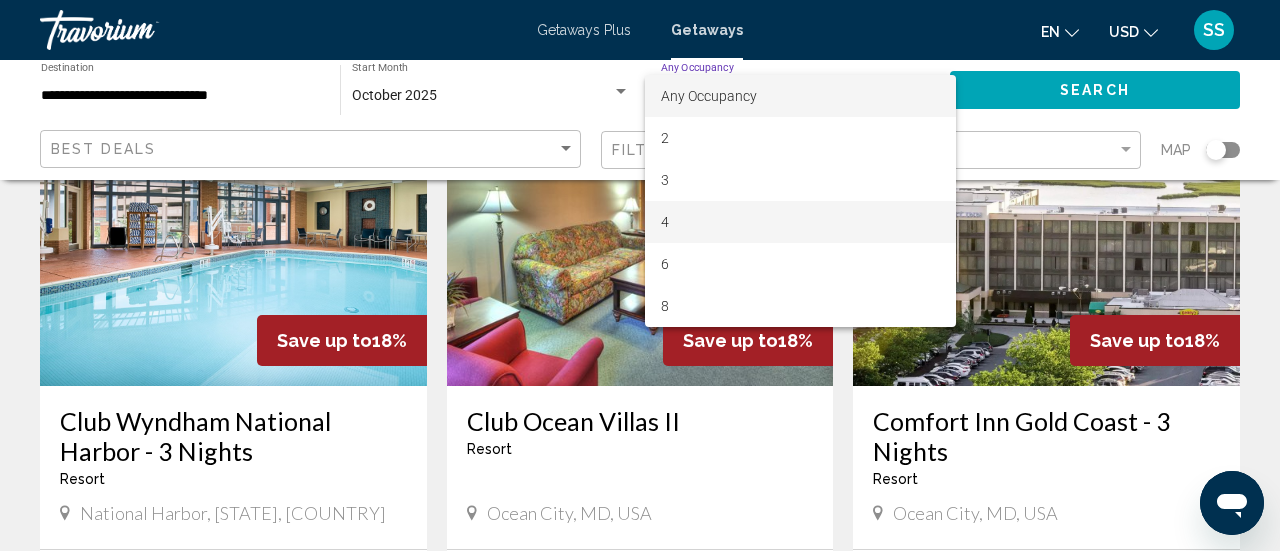 click on "4" at bounding box center (800, 222) 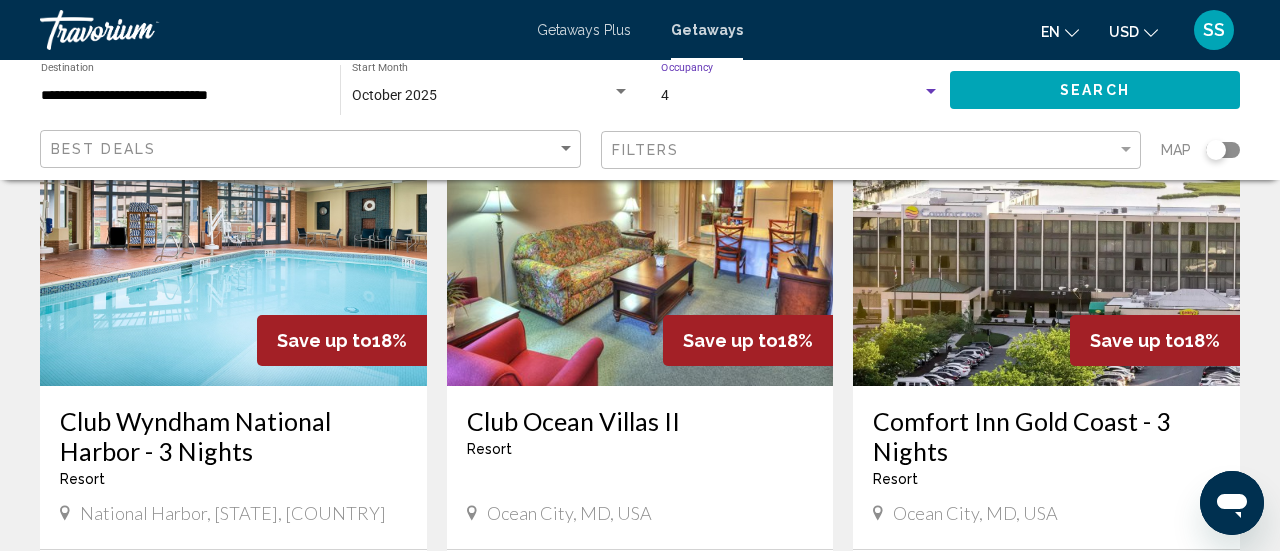 click on "Search" 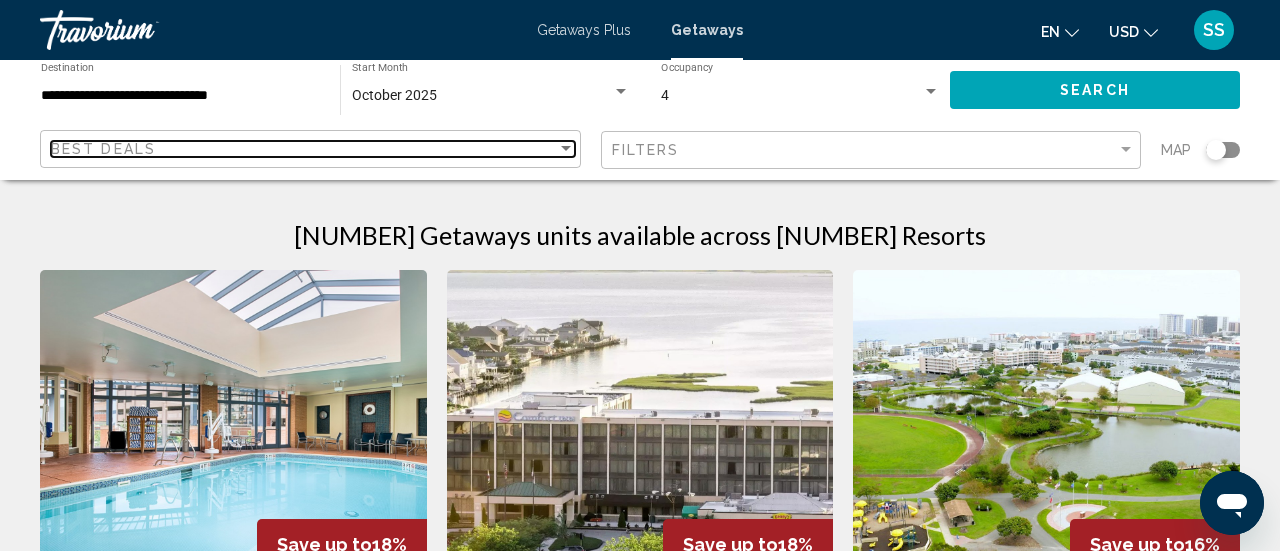 click on "Best Deals" at bounding box center (304, 149) 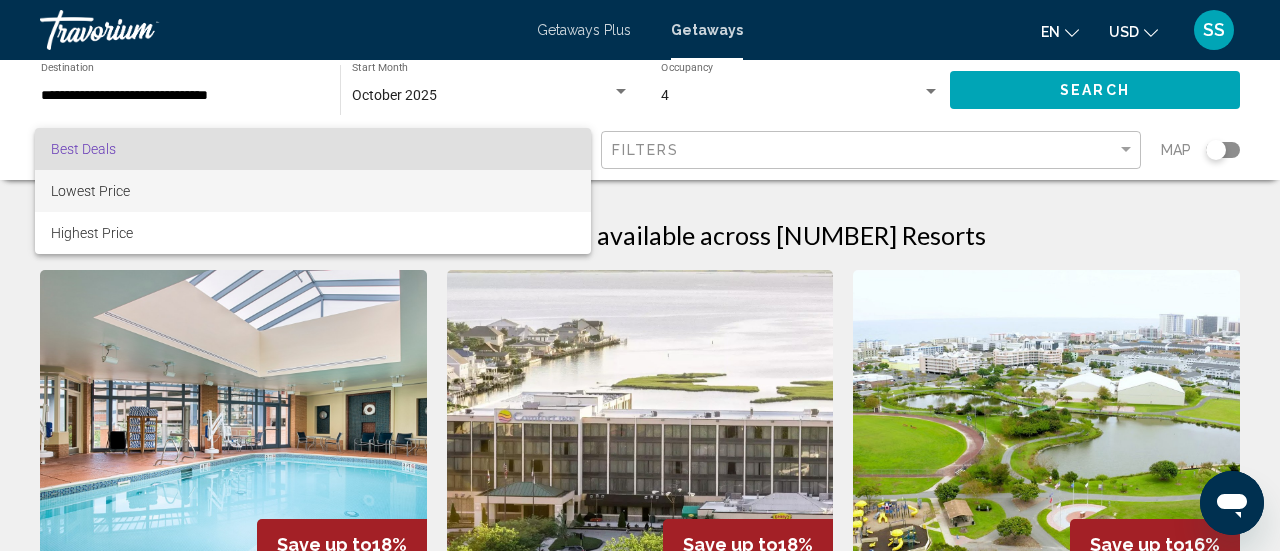 click on "Lowest Price" at bounding box center [90, 191] 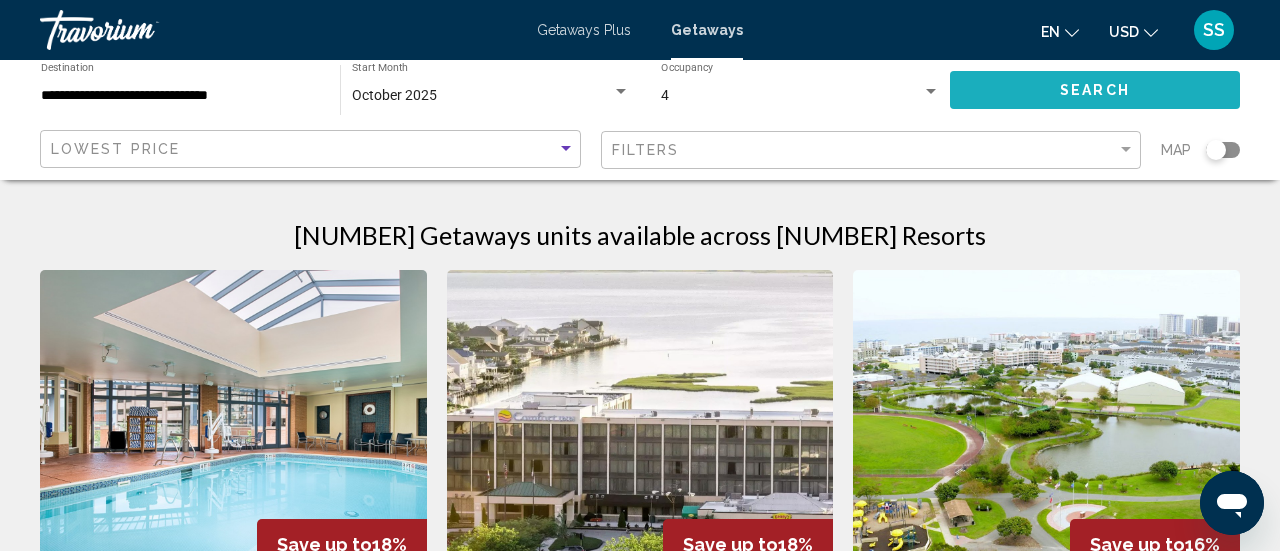click on "Search" 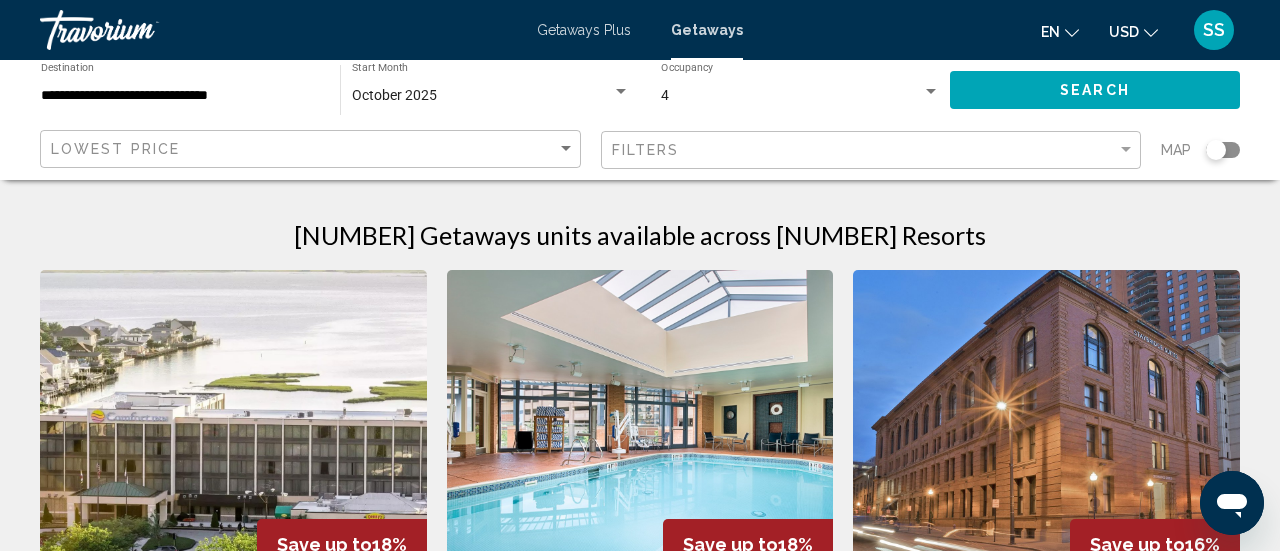 click 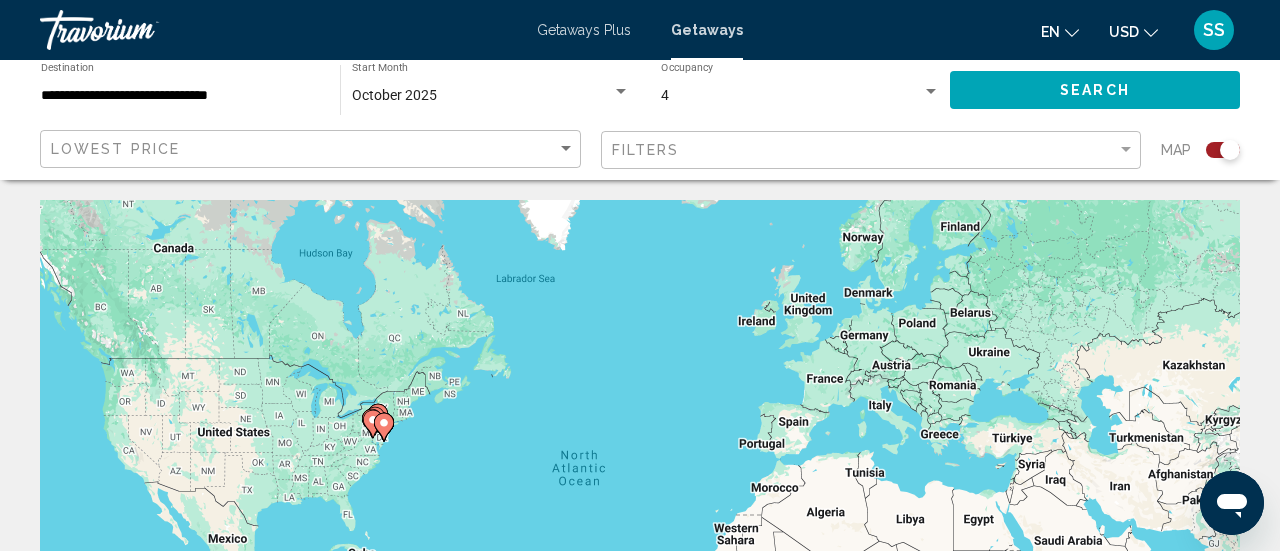 click on "Search" 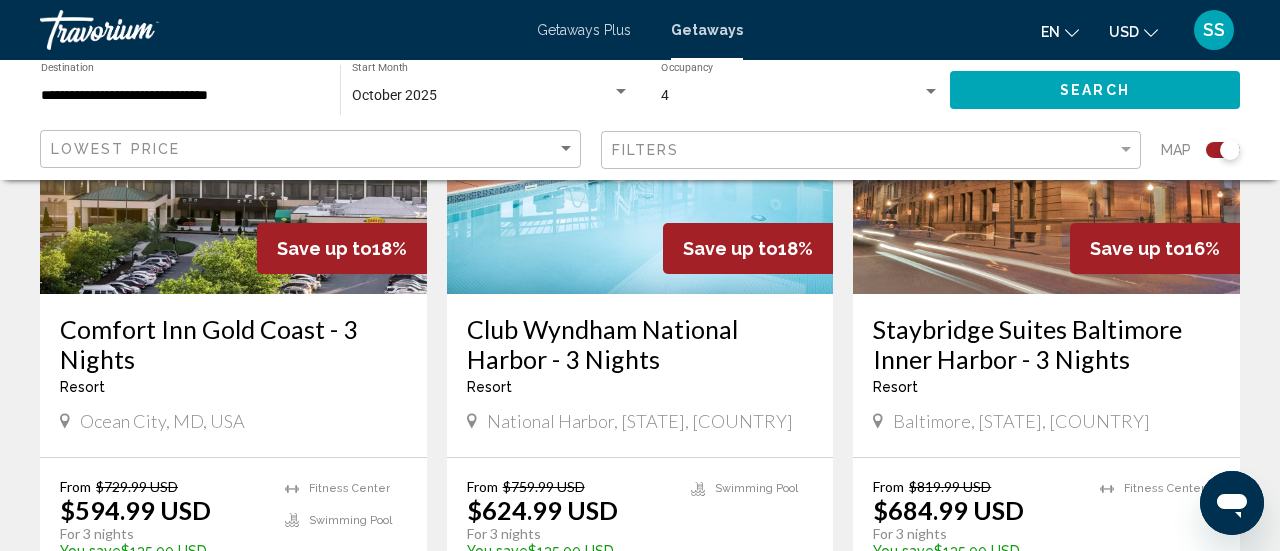 scroll, scrollTop: 922, scrollLeft: 0, axis: vertical 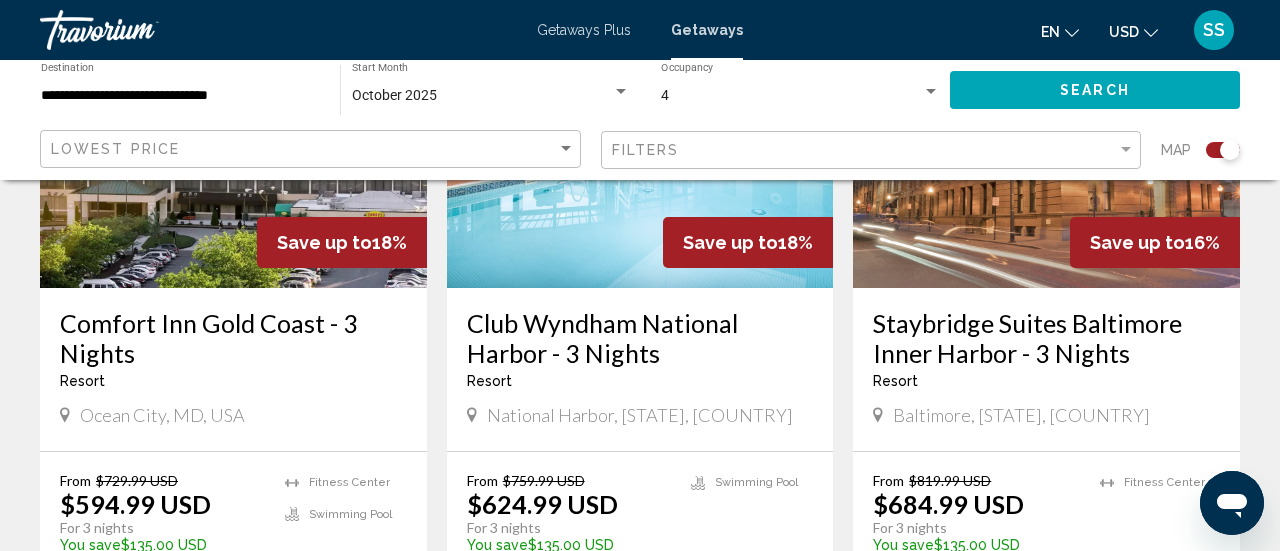 click on "Club Wyndham National Harbor - 3 Nights" at bounding box center [640, 338] 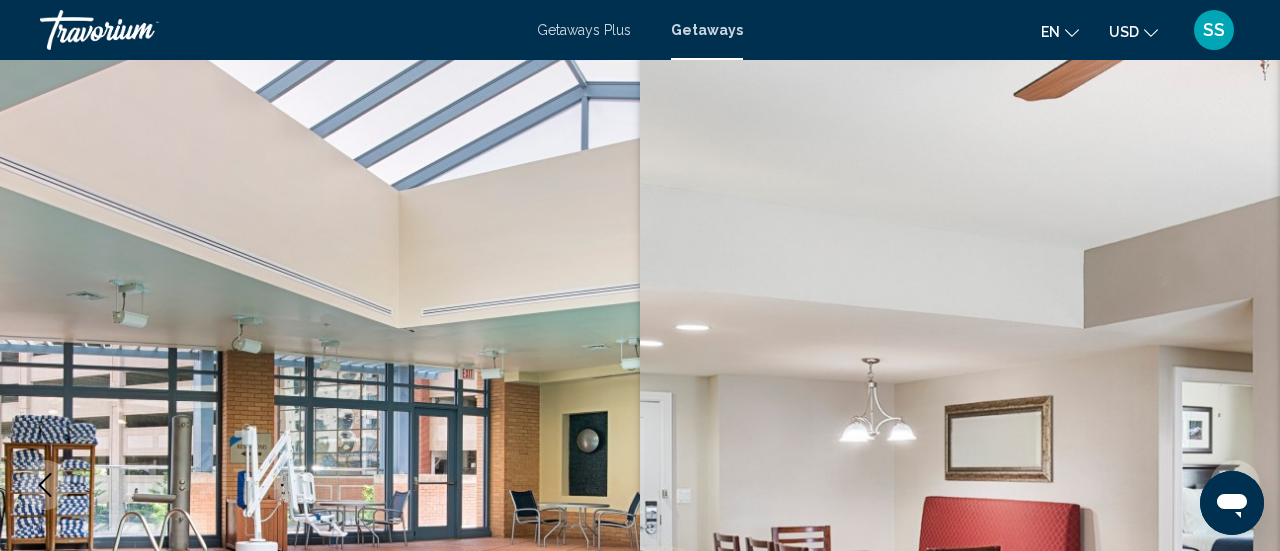 scroll, scrollTop: 0, scrollLeft: 0, axis: both 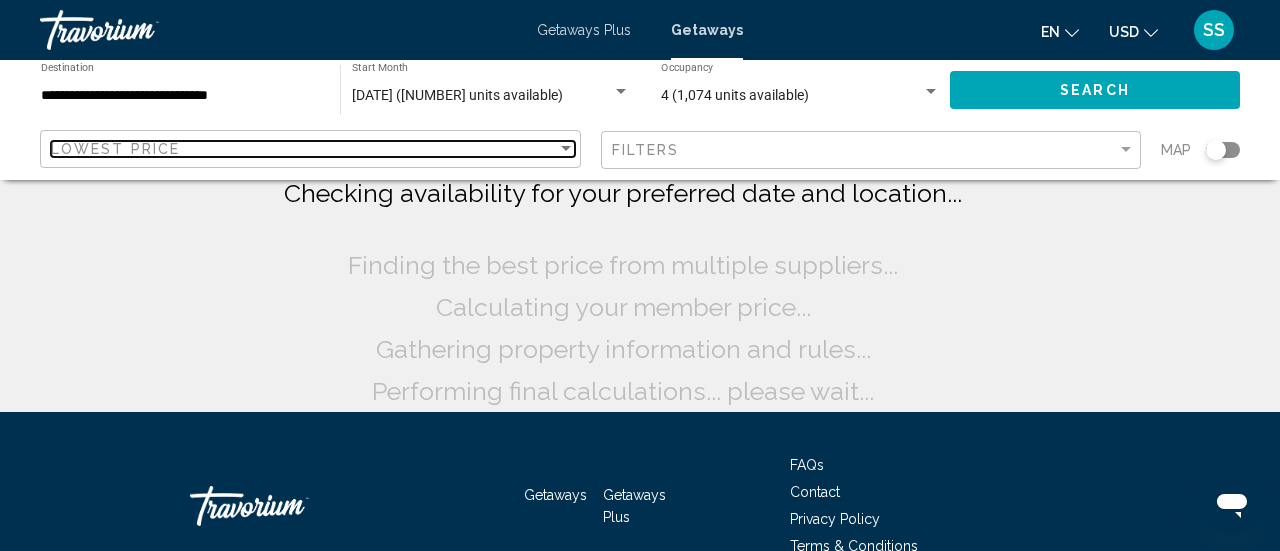 click on "Lowest Price" at bounding box center [304, 149] 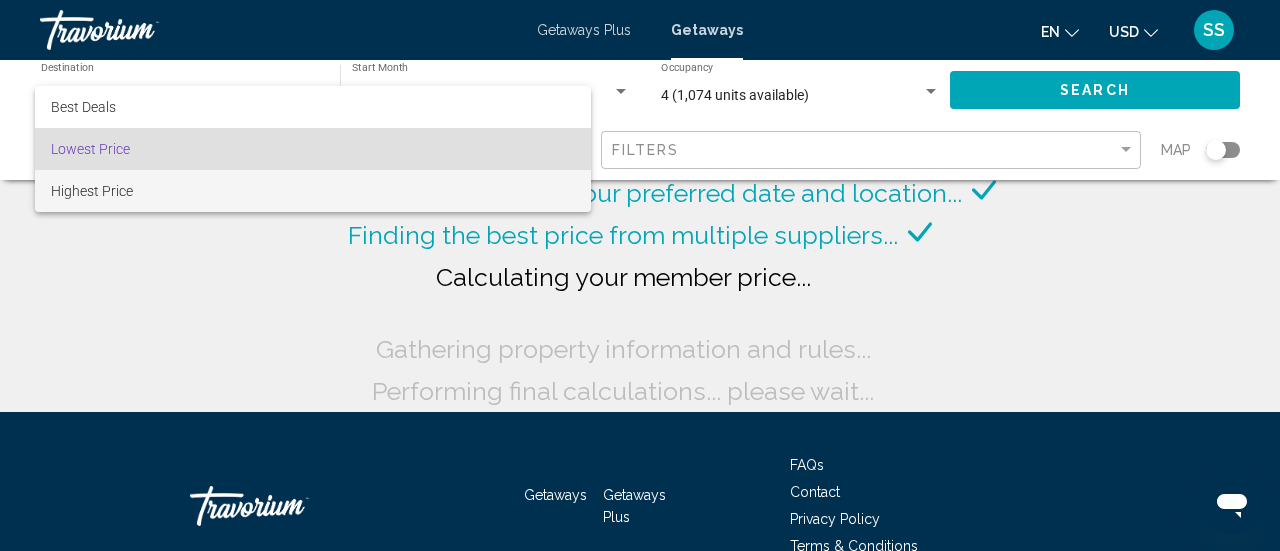 click on "Highest Price" at bounding box center (92, 191) 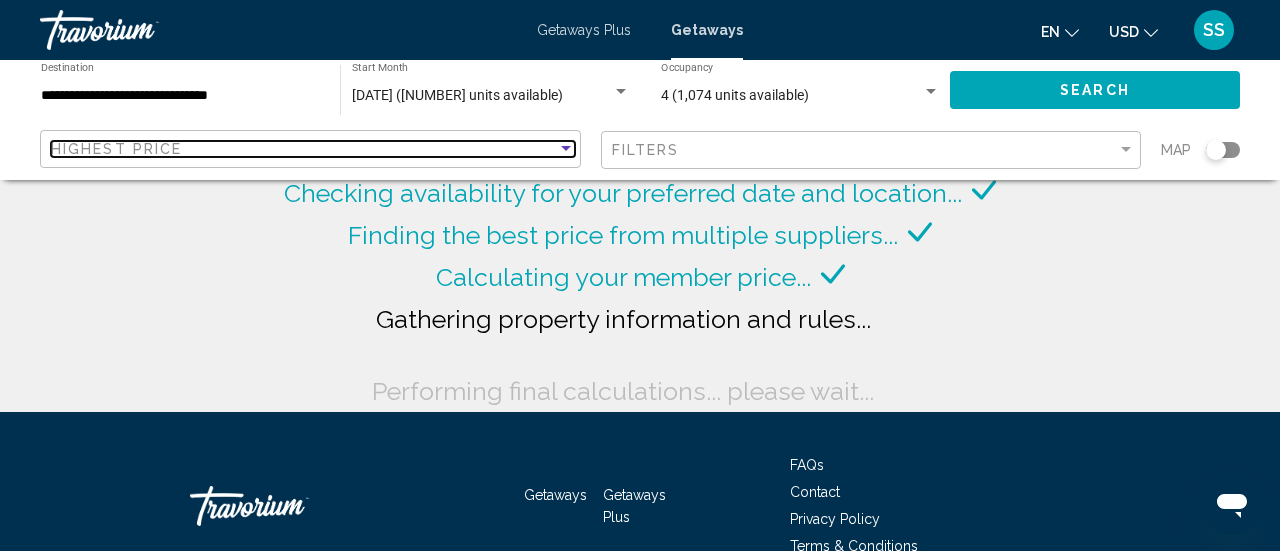 click at bounding box center [566, 148] 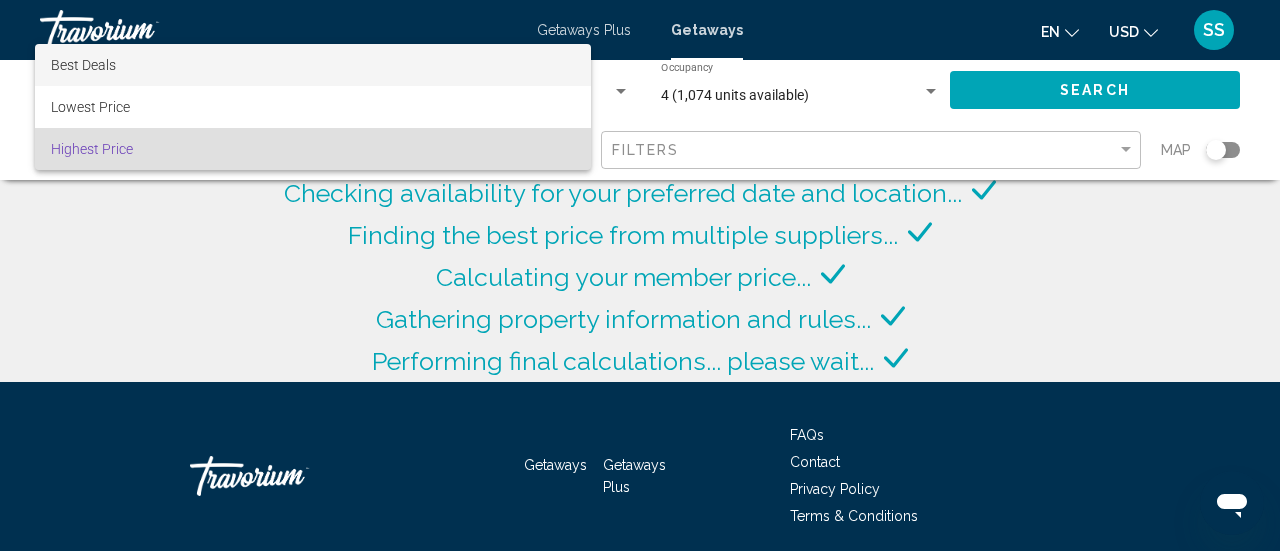 click on "Best Deals" at bounding box center [83, 65] 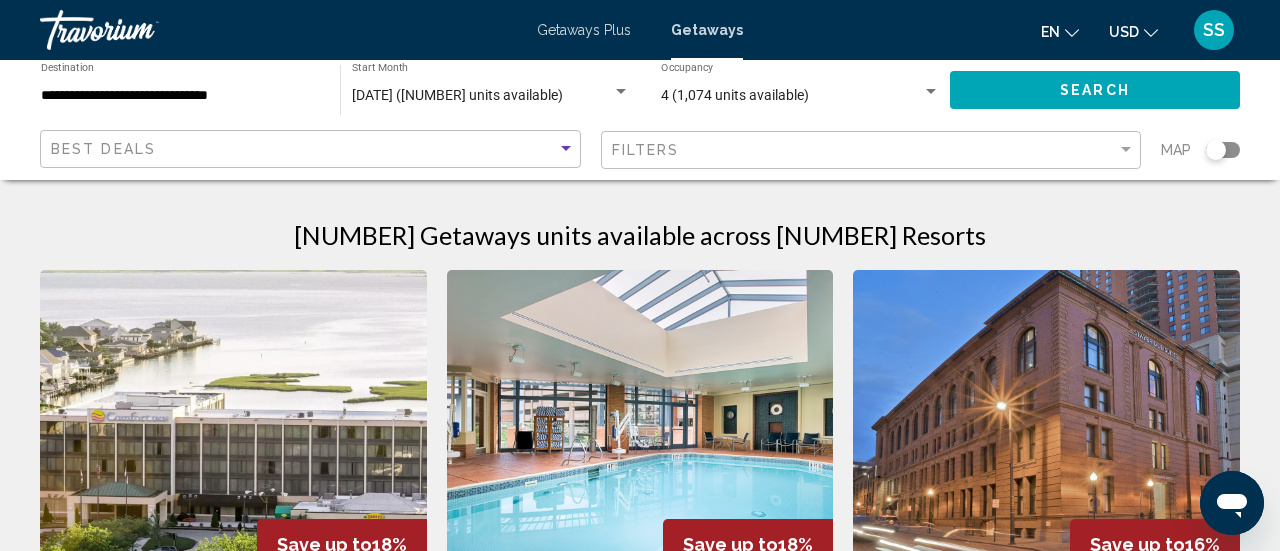 click at bounding box center [621, 92] 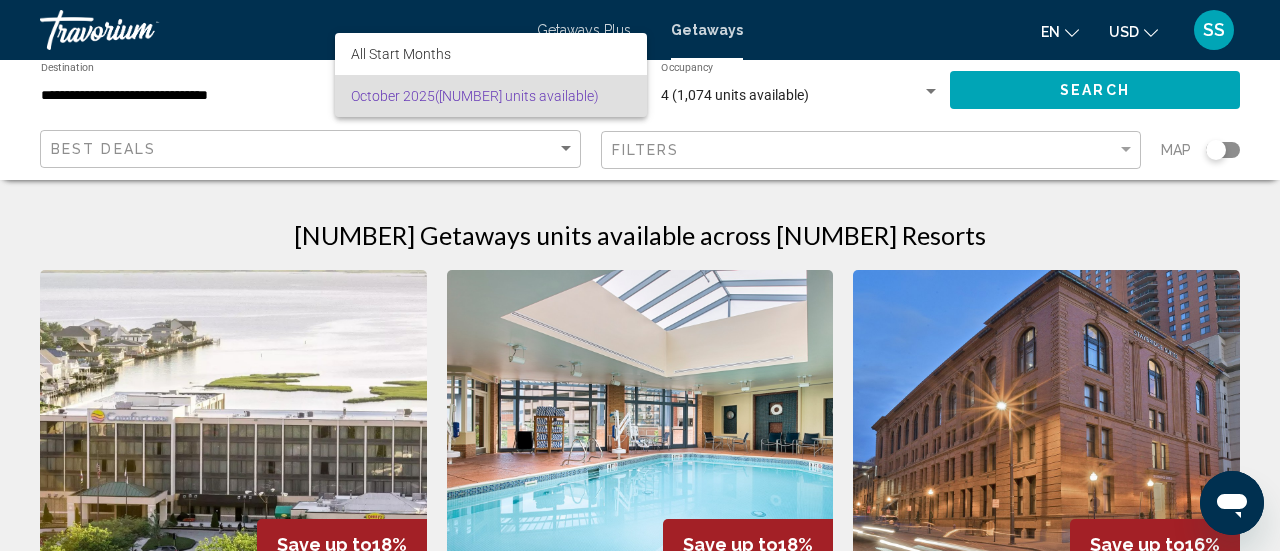 click on "[DATE] ([NUMBER] units available)" at bounding box center [491, 96] 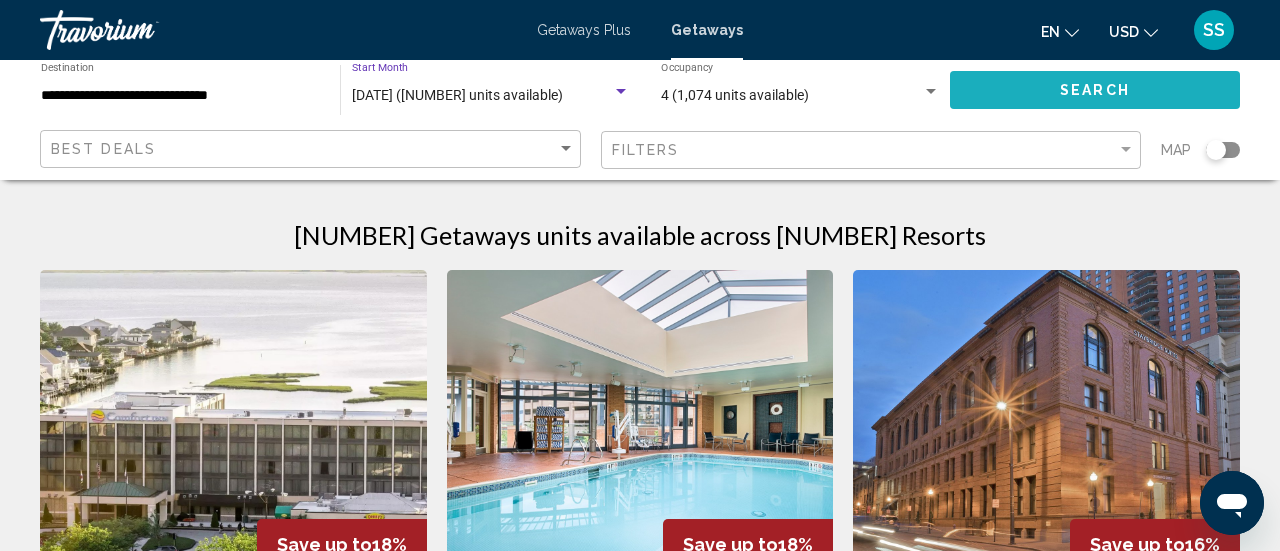 click on "Search" 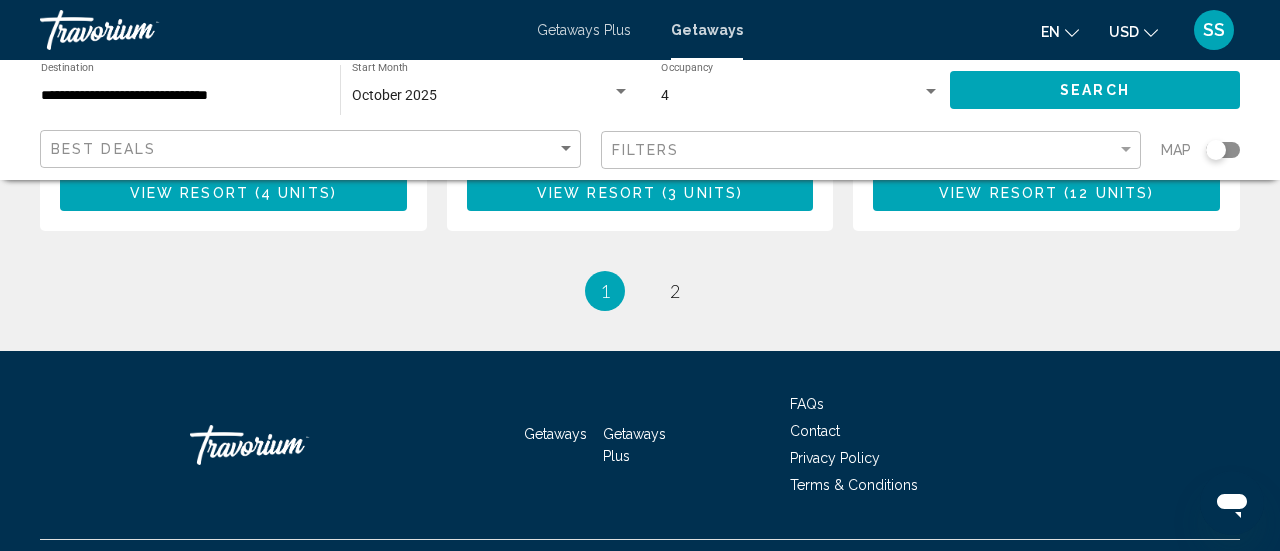 scroll, scrollTop: 2916, scrollLeft: 0, axis: vertical 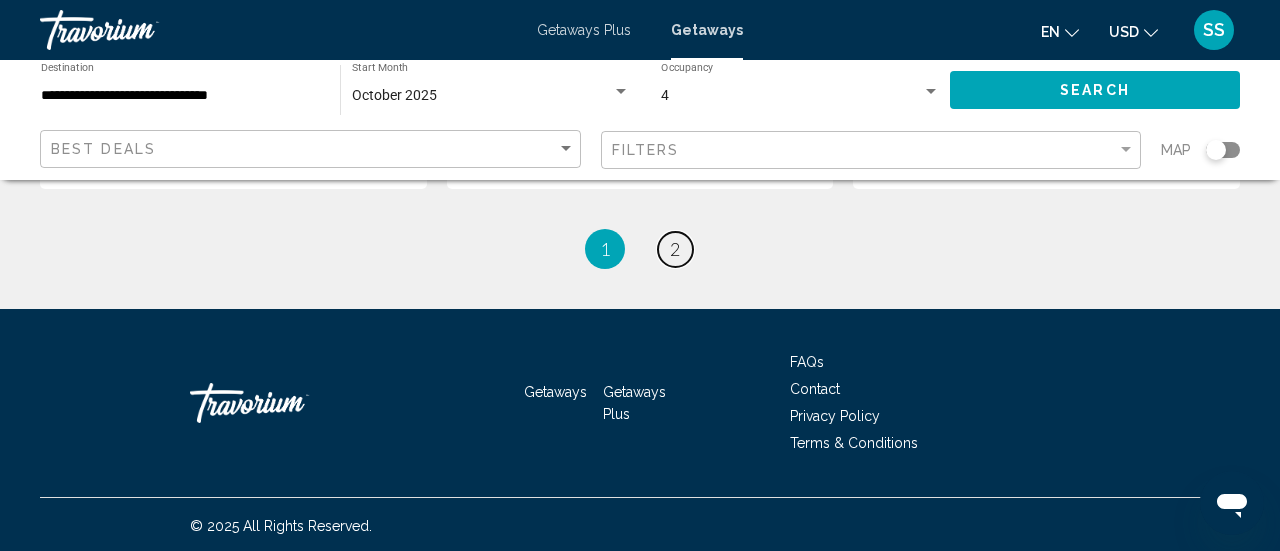 click on "page  2" at bounding box center (675, 249) 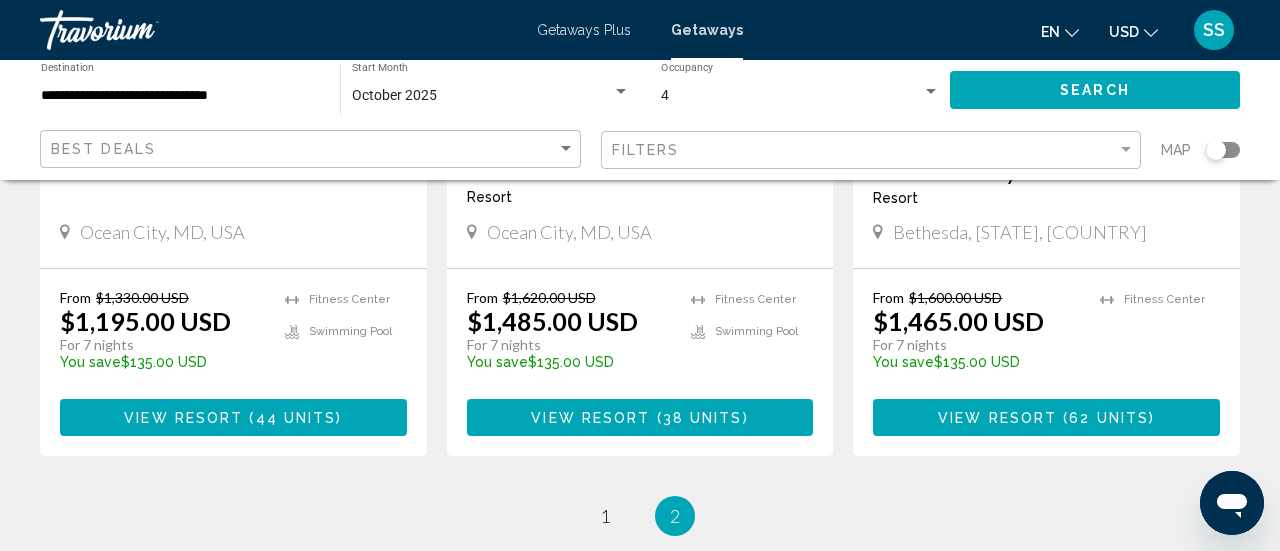 scroll, scrollTop: 2616, scrollLeft: 0, axis: vertical 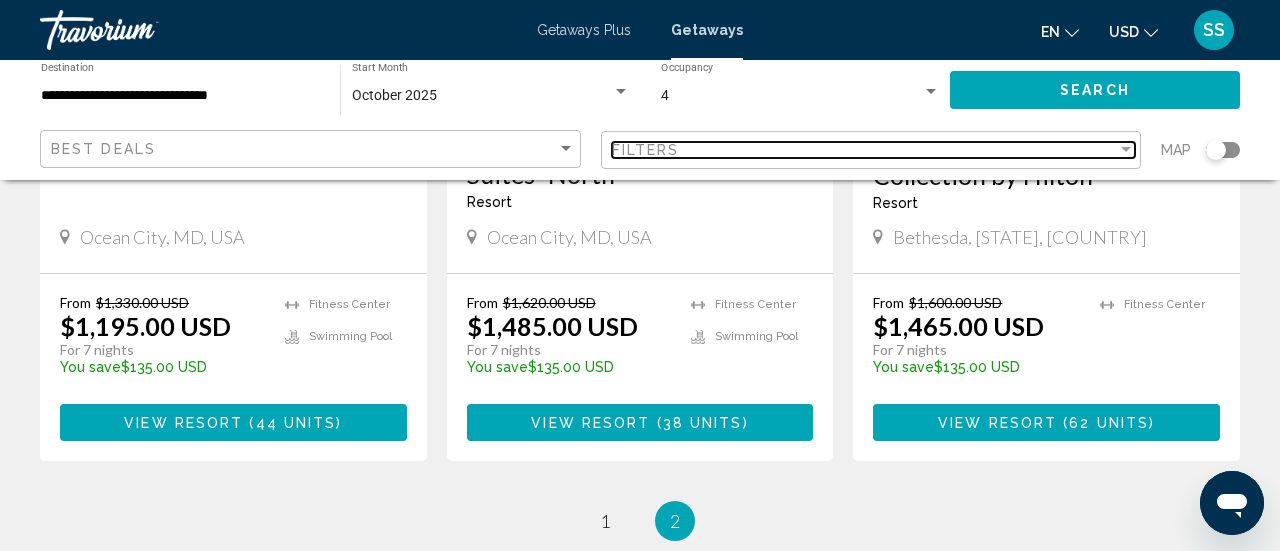 click at bounding box center [1126, 150] 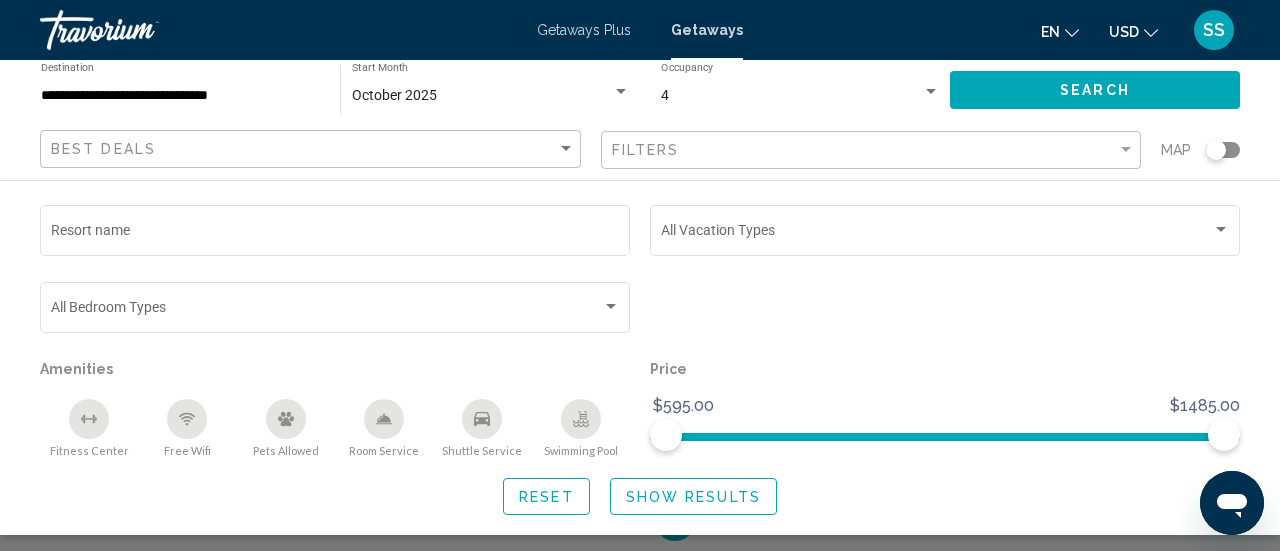 click at bounding box center [611, 307] 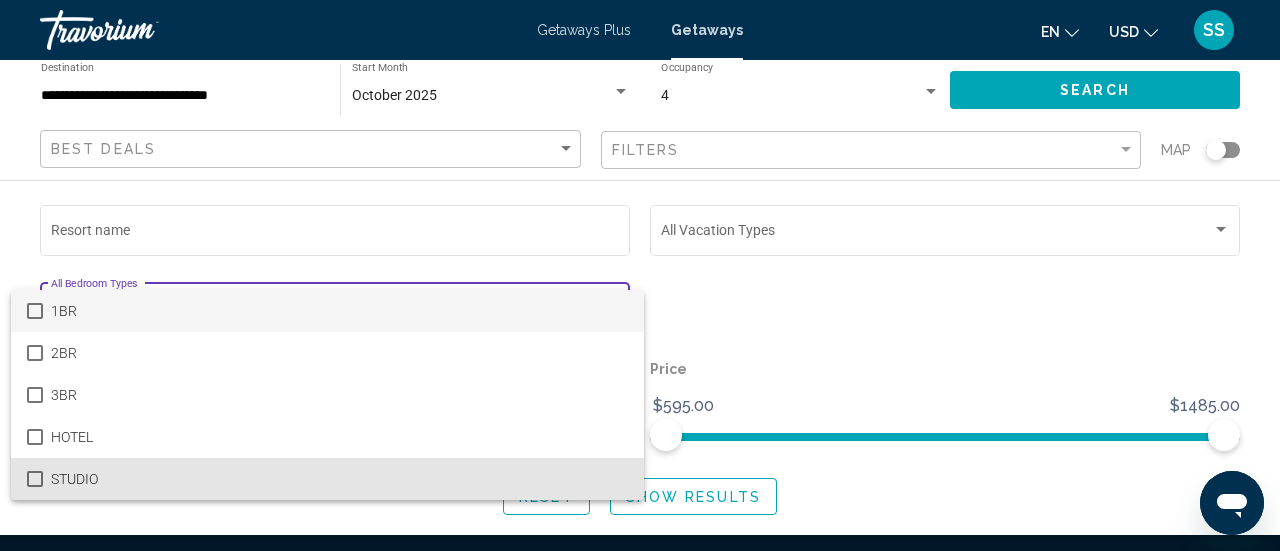 scroll, scrollTop: 2690, scrollLeft: 0, axis: vertical 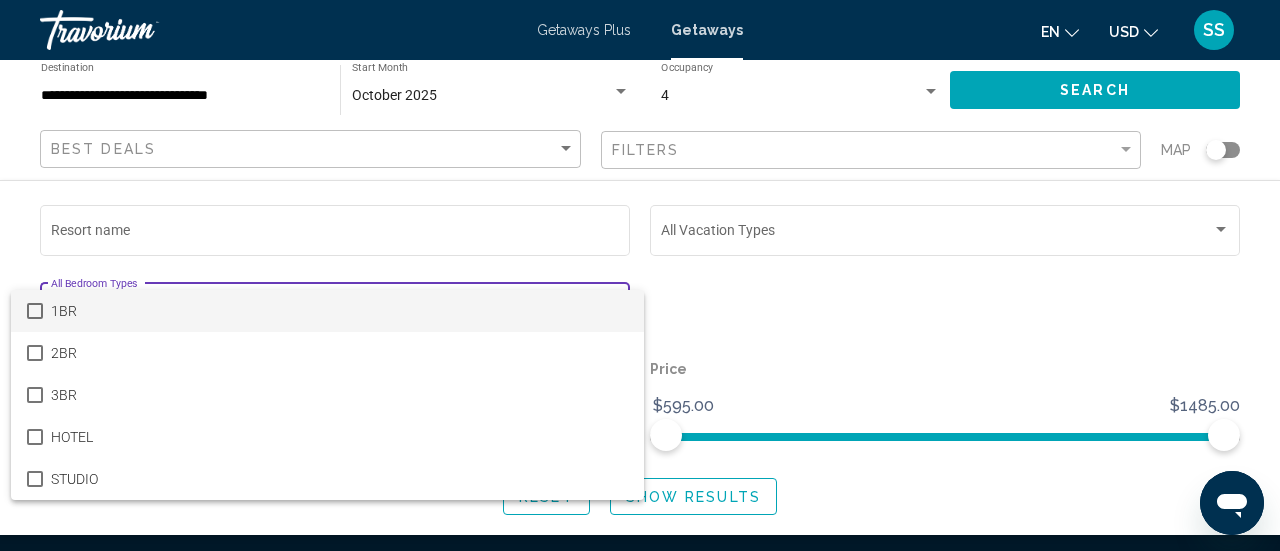click at bounding box center (640, 275) 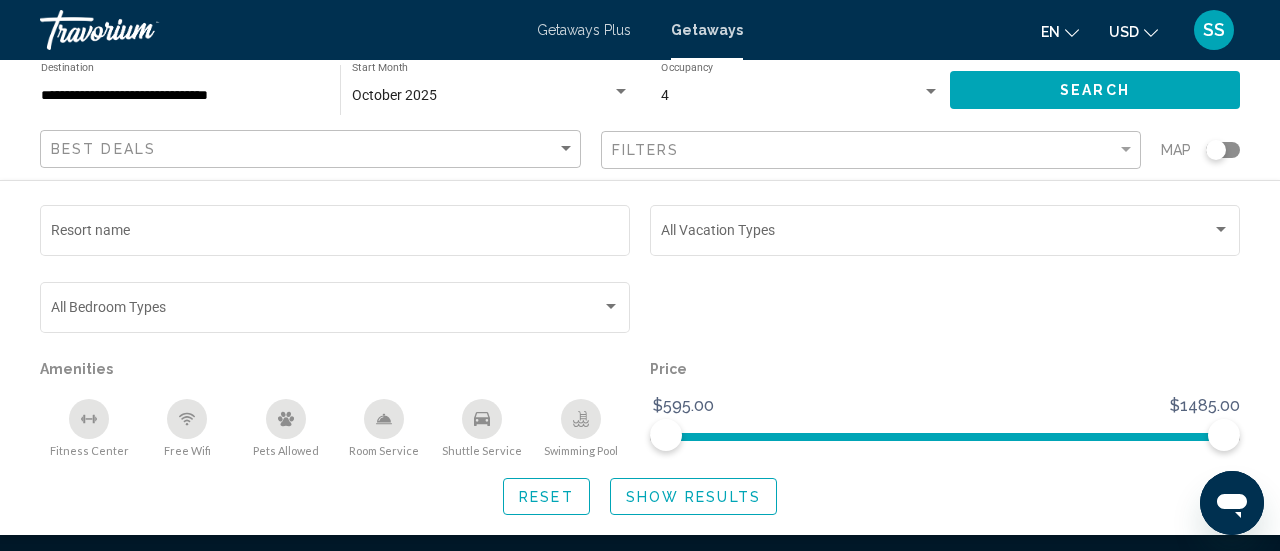 scroll, scrollTop: 2679, scrollLeft: 0, axis: vertical 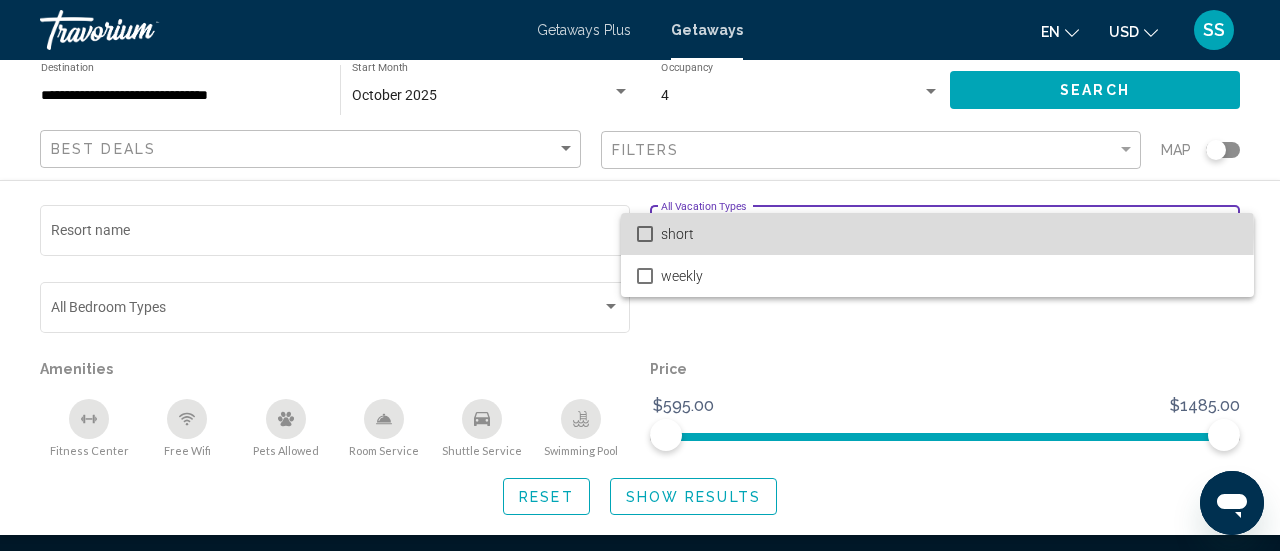 click at bounding box center (645, 234) 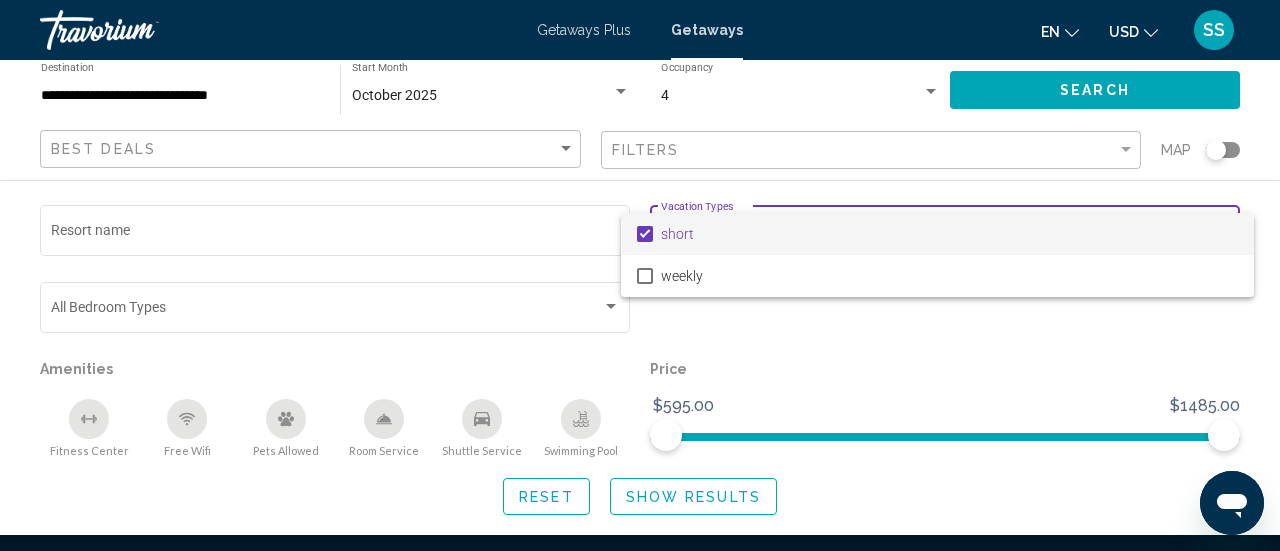 click on "short" at bounding box center (949, 234) 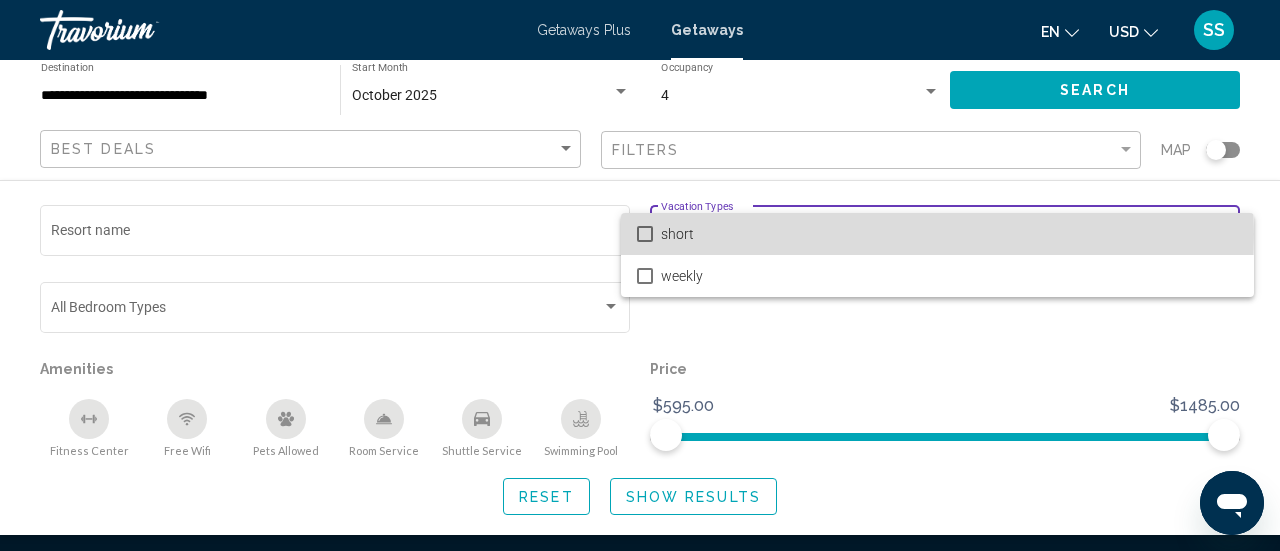click on "short" at bounding box center (937, 234) 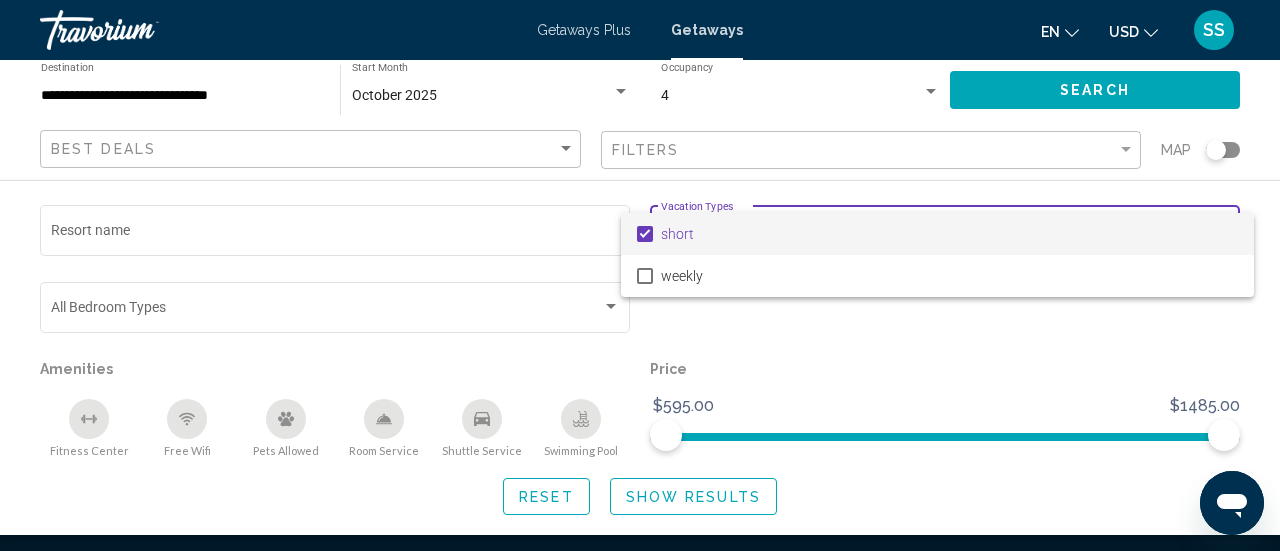 click at bounding box center [640, 275] 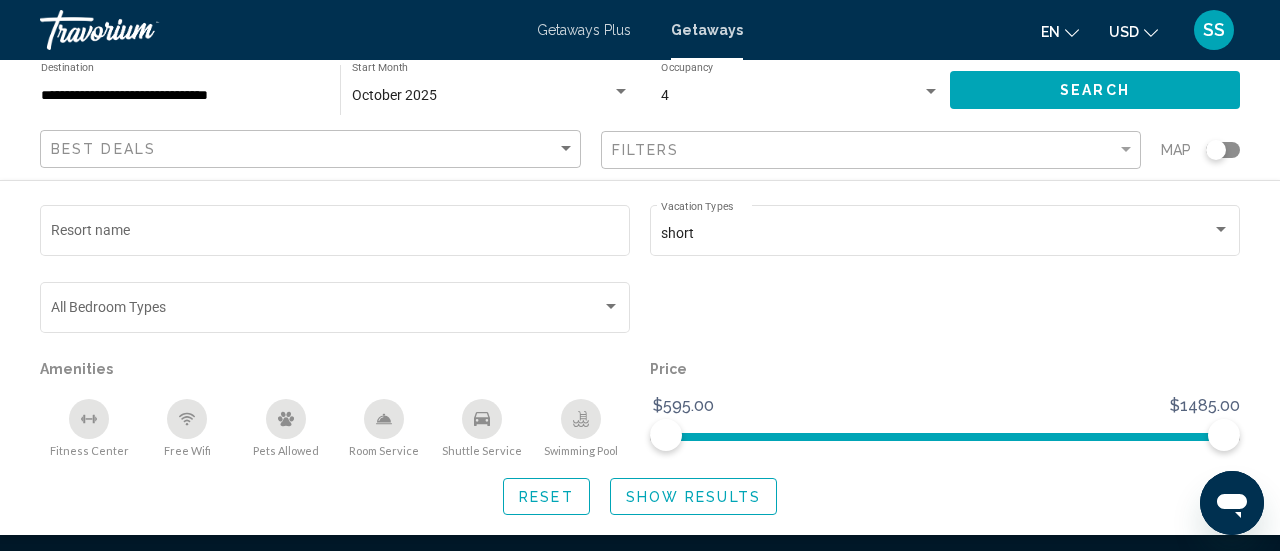 click on "Search" 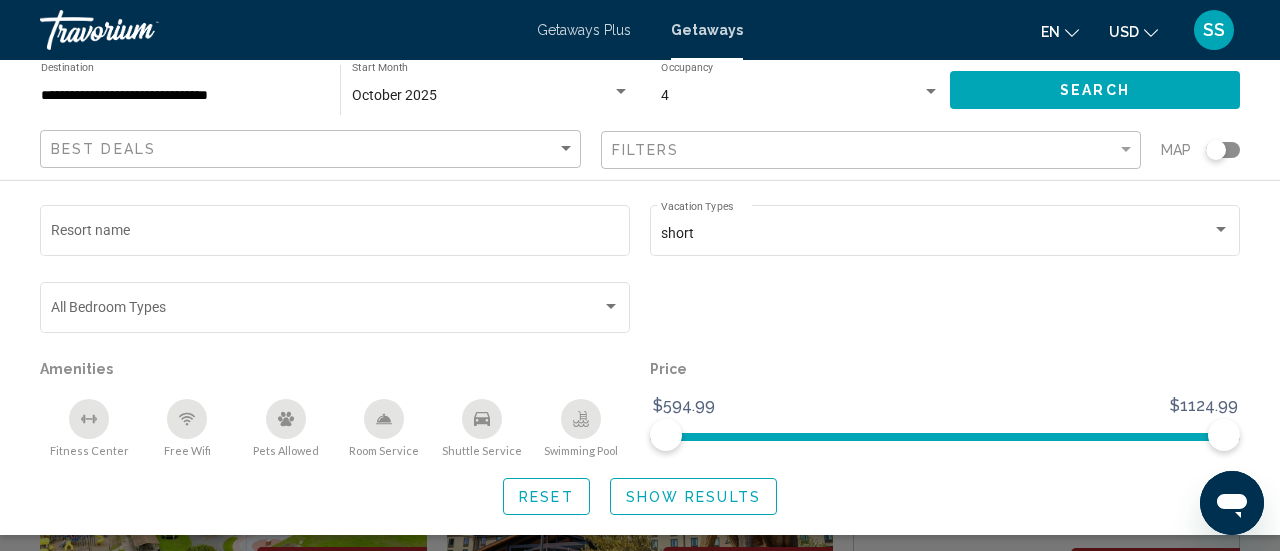 scroll, scrollTop: 687, scrollLeft: 0, axis: vertical 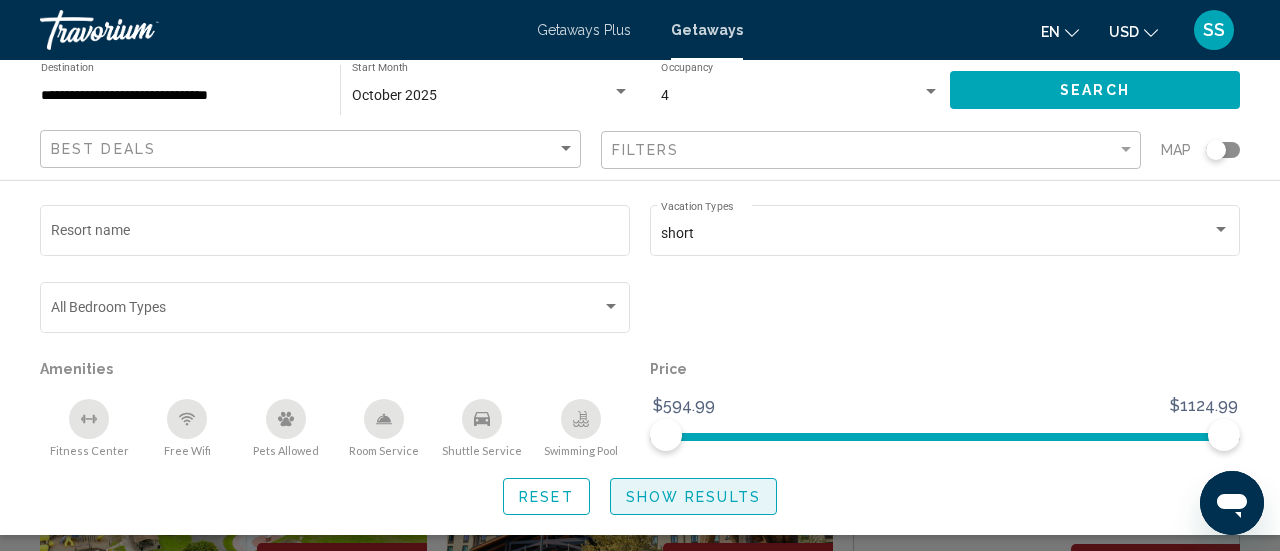 click on "Show Results" 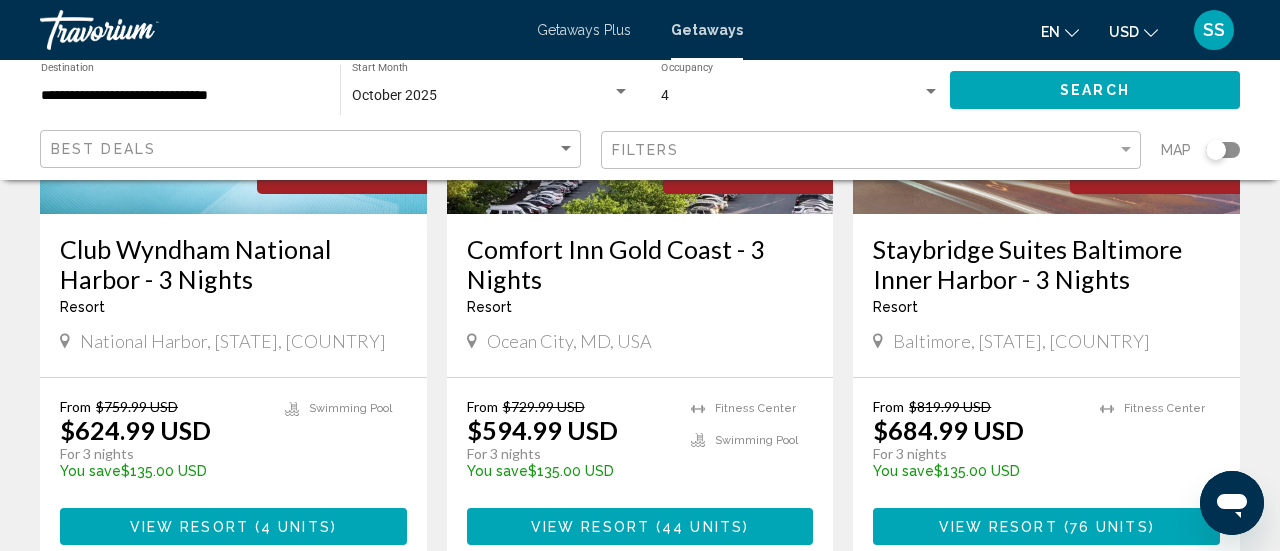scroll, scrollTop: 371, scrollLeft: 0, axis: vertical 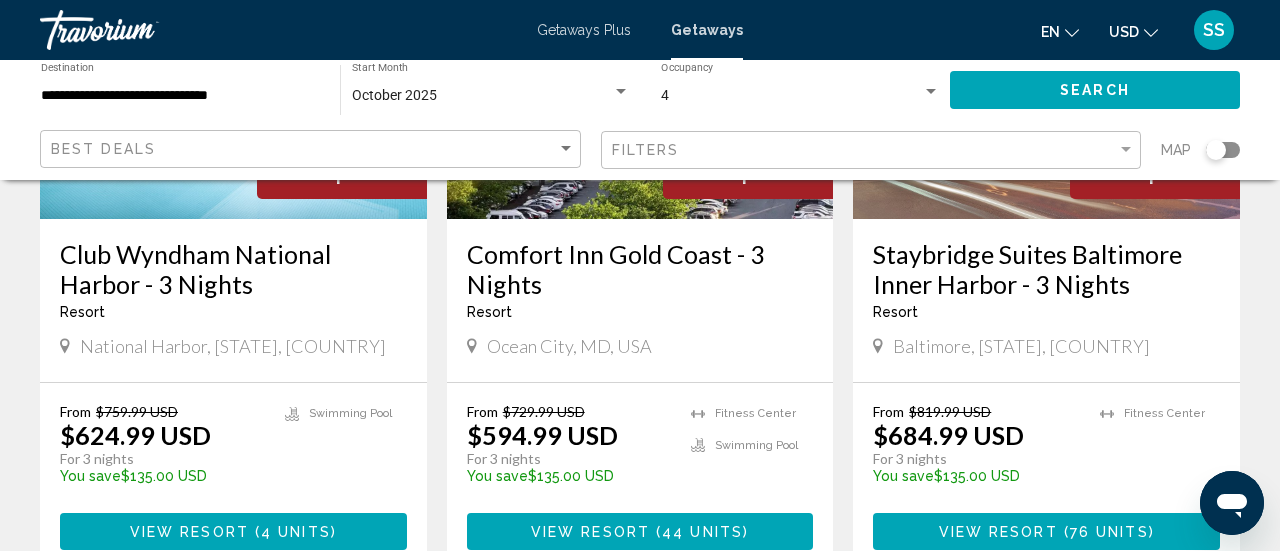 click on "4 units" at bounding box center [296, 532] 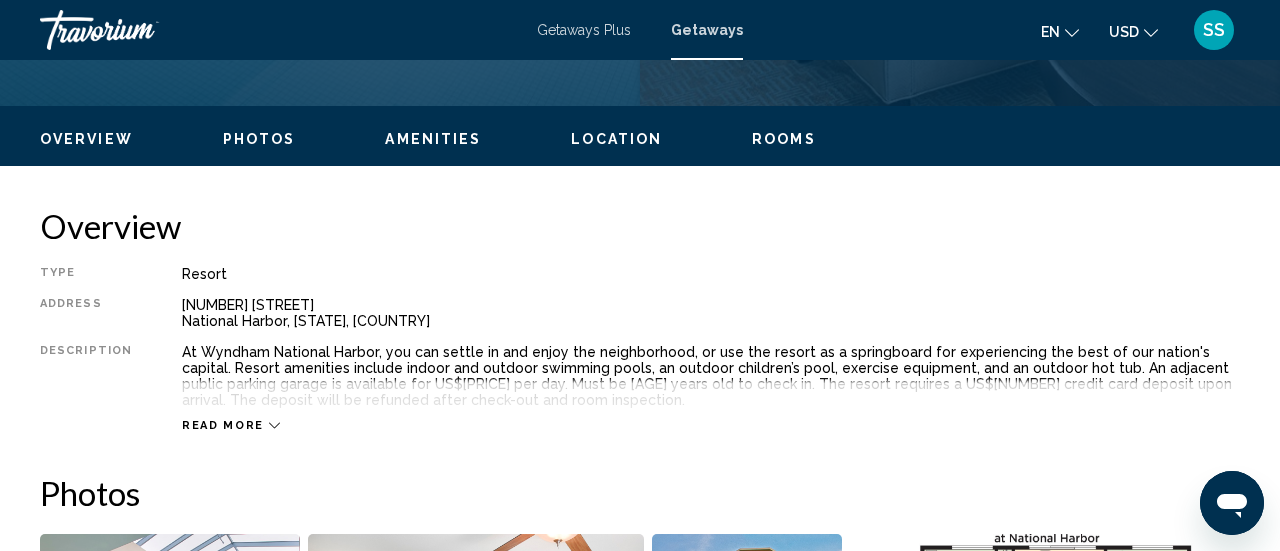 scroll, scrollTop: 908, scrollLeft: 0, axis: vertical 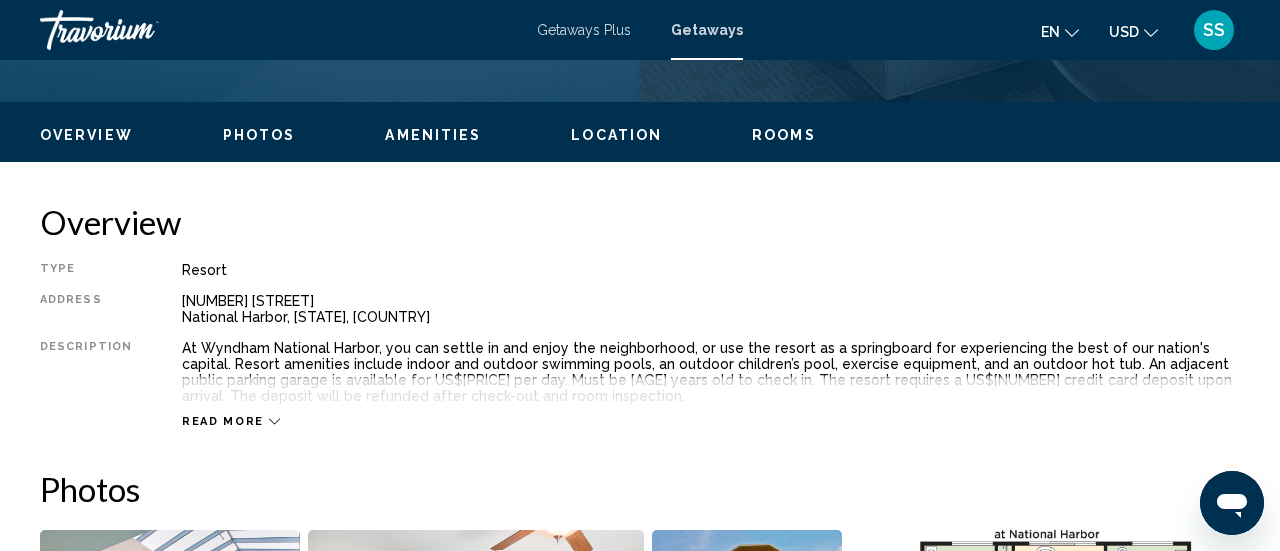 click on "Read more" at bounding box center (223, 421) 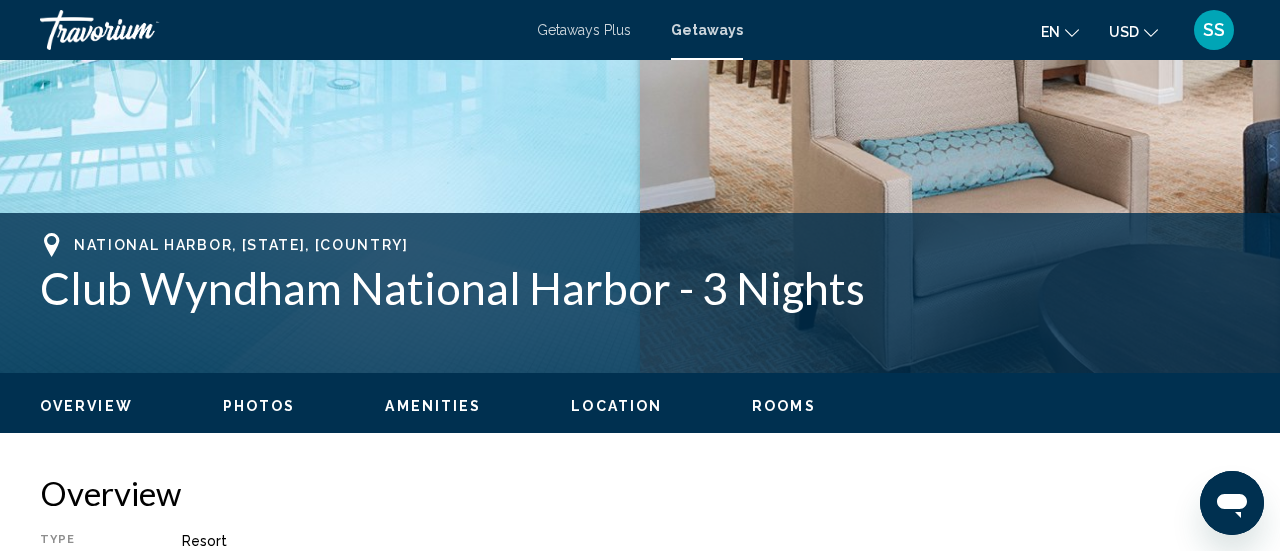 scroll, scrollTop: 654, scrollLeft: 0, axis: vertical 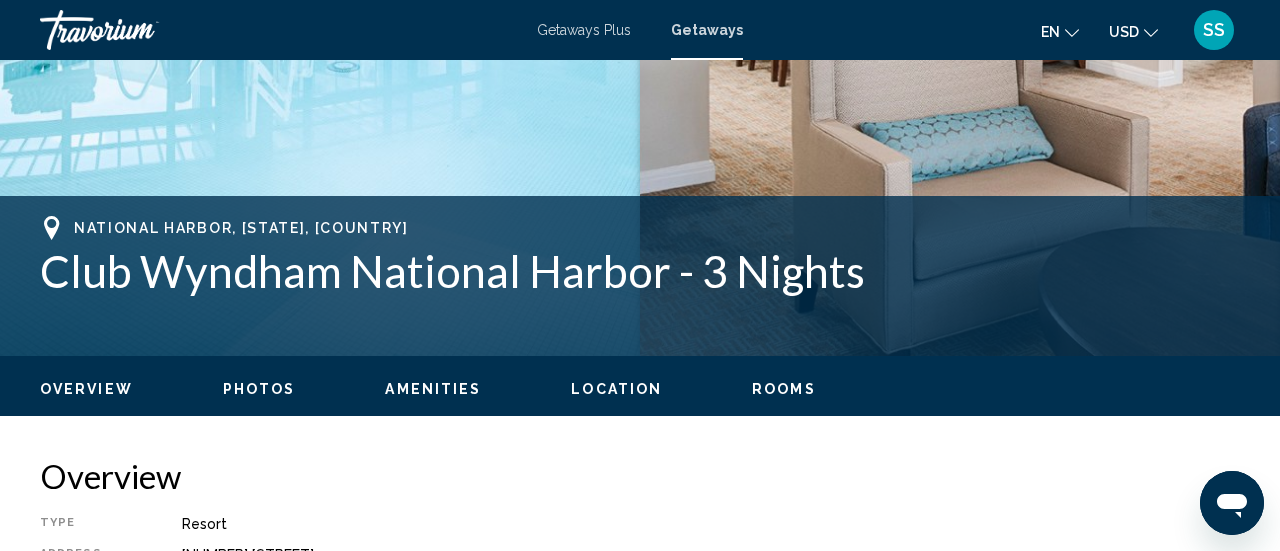 click on "Amenities" at bounding box center (433, 389) 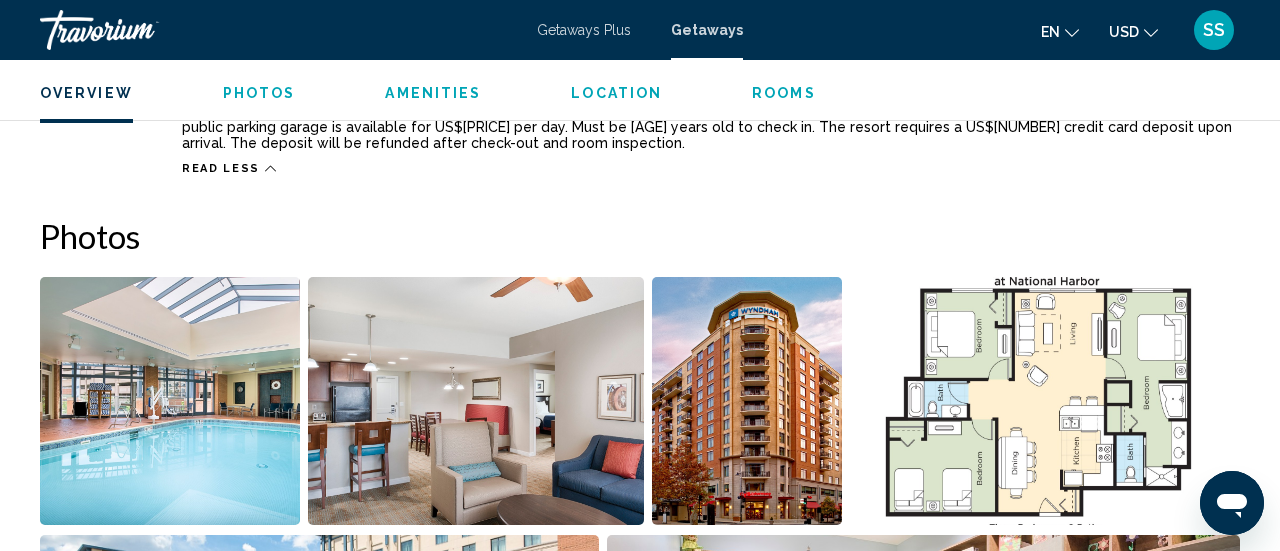 click on "Rooms" at bounding box center (784, 93) 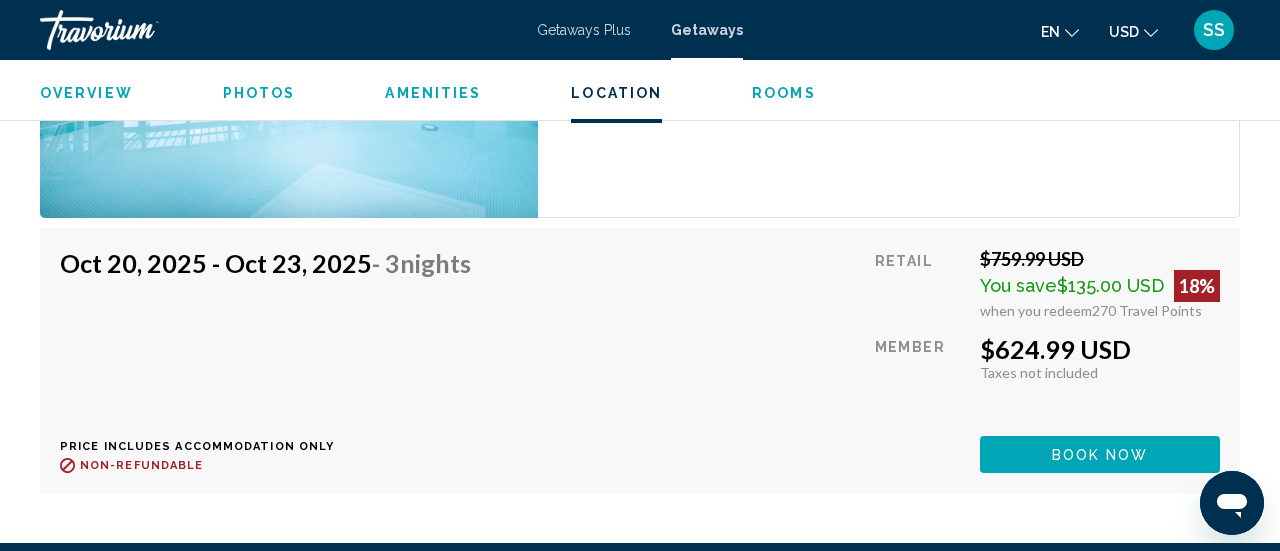 scroll, scrollTop: 4454, scrollLeft: 0, axis: vertical 